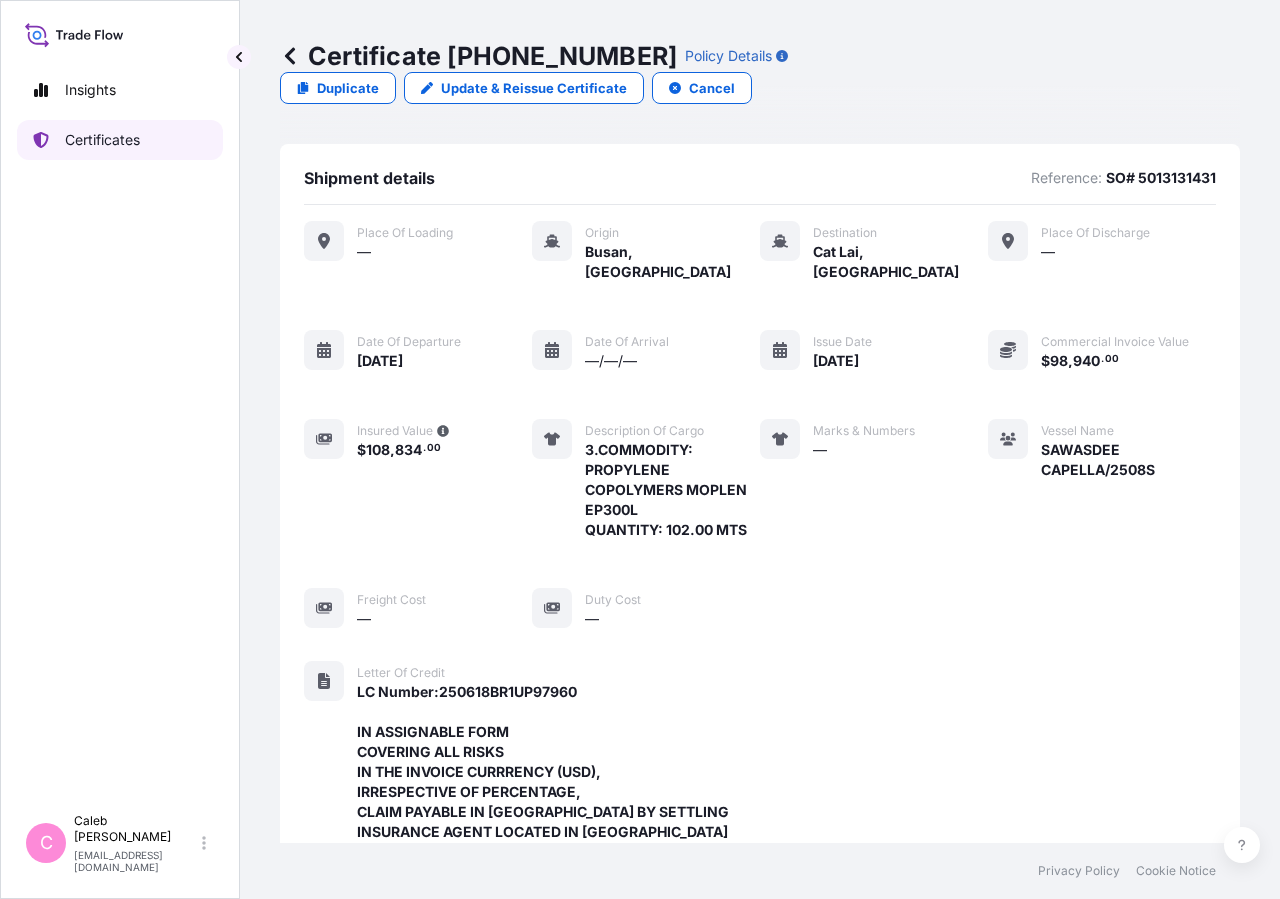 scroll, scrollTop: 0, scrollLeft: 0, axis: both 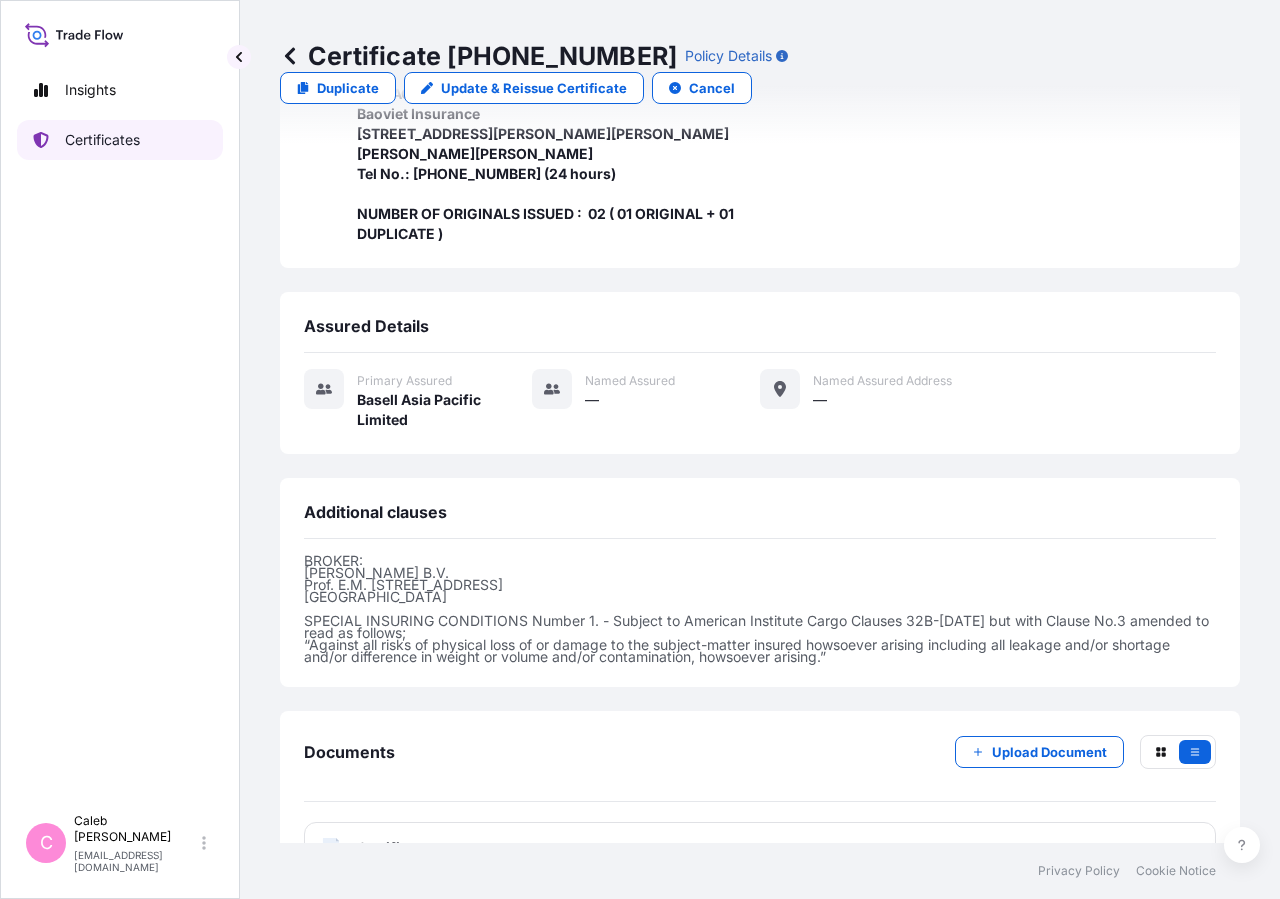 click on "Certificates" at bounding box center [102, 140] 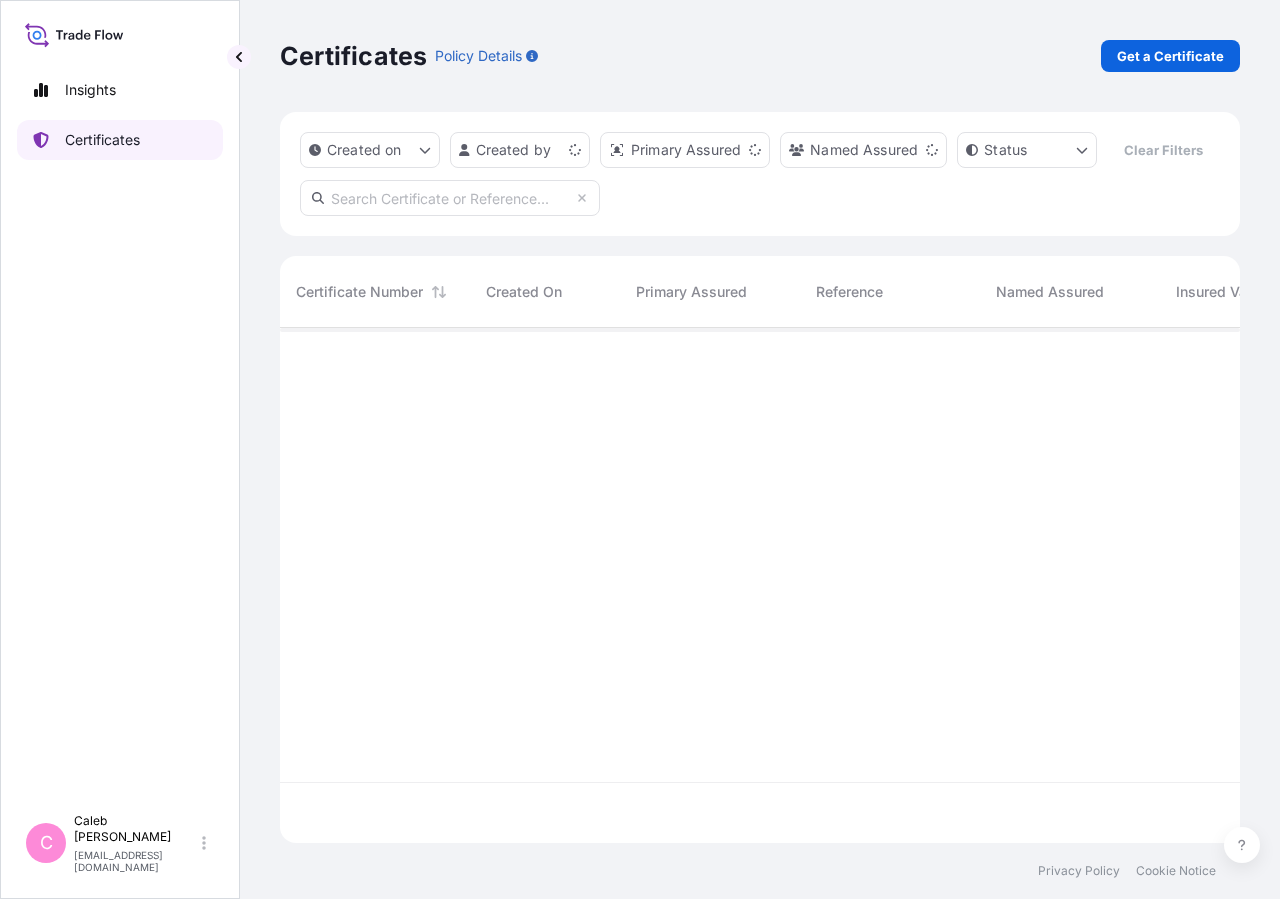 scroll, scrollTop: 18, scrollLeft: 18, axis: both 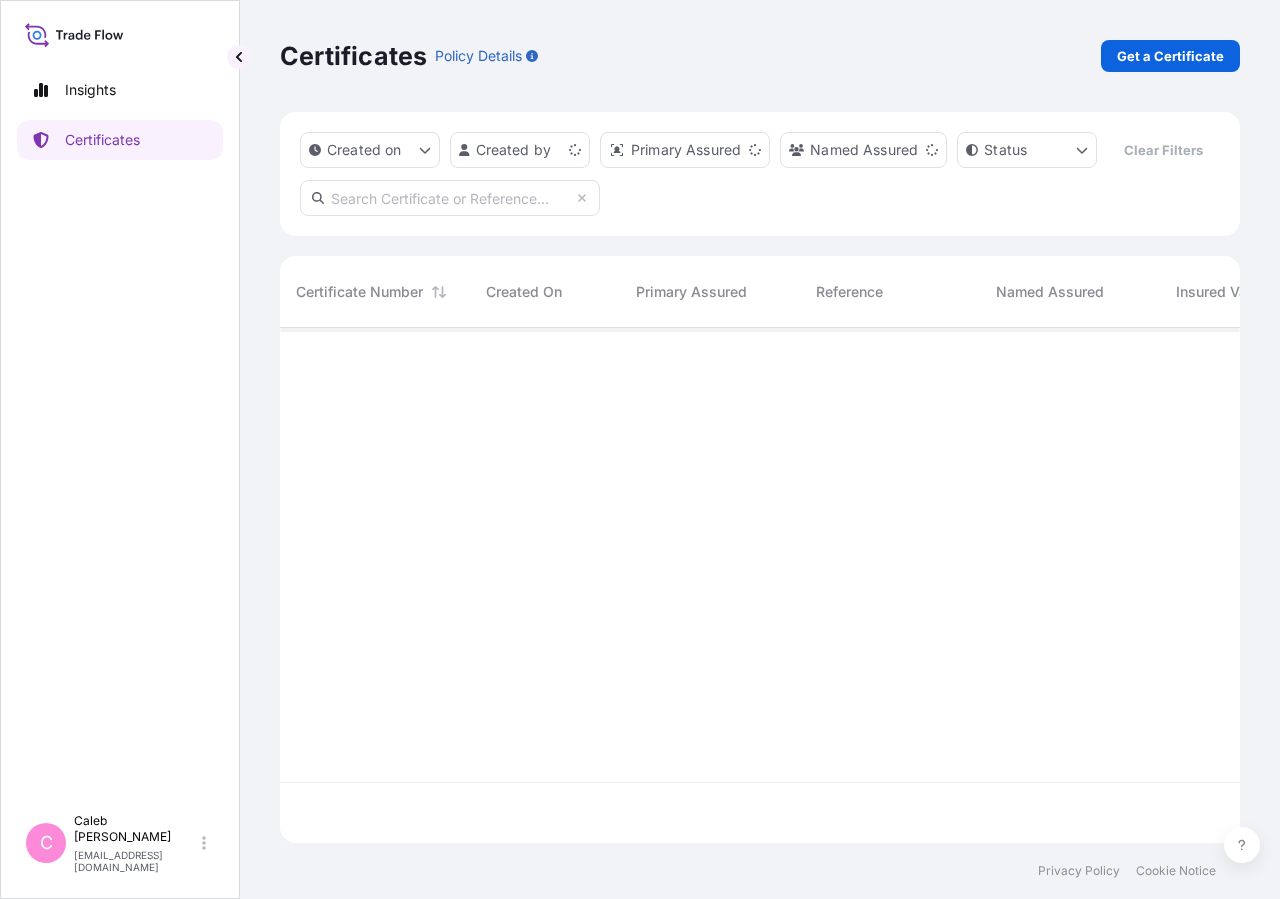 click at bounding box center (450, 198) 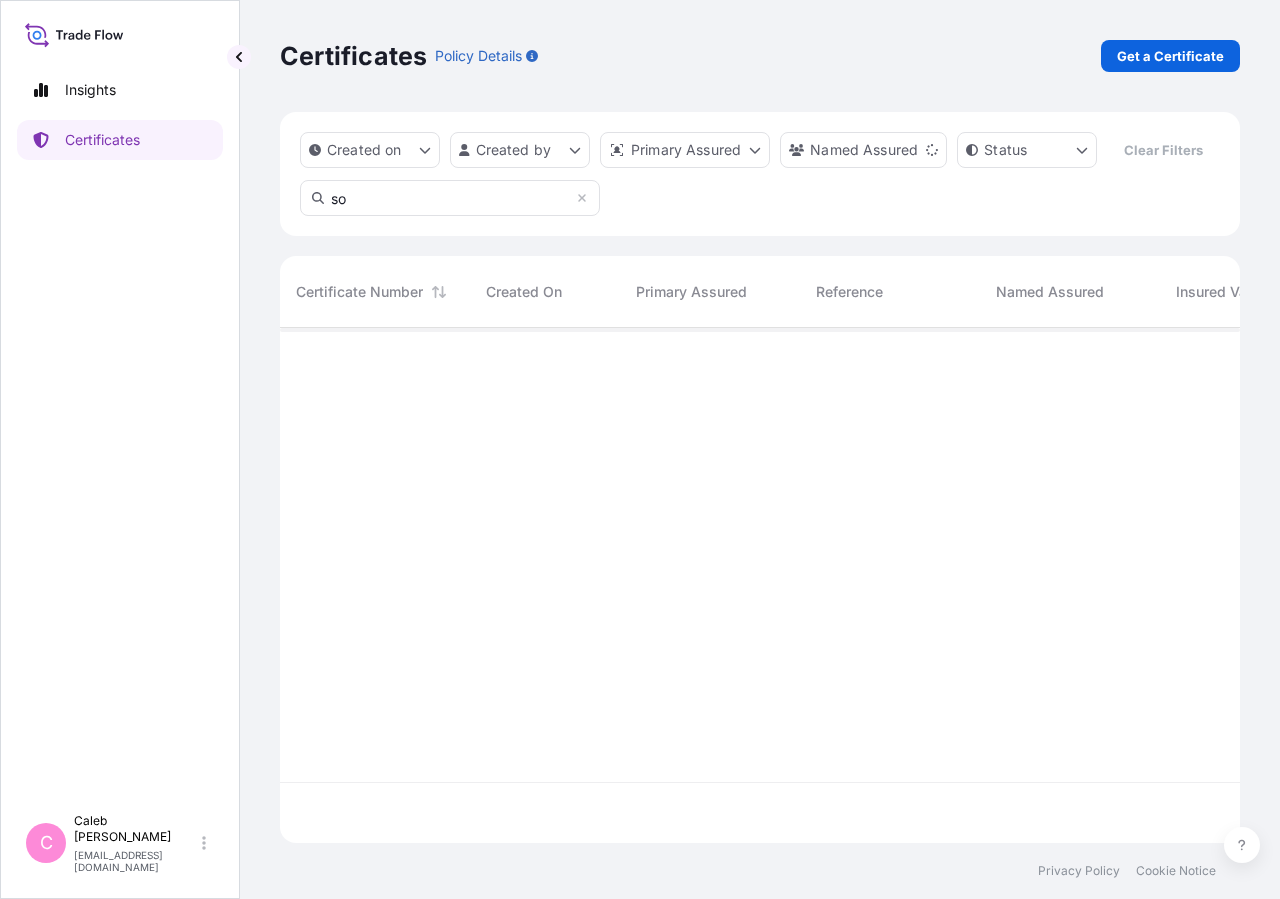 type on "s" 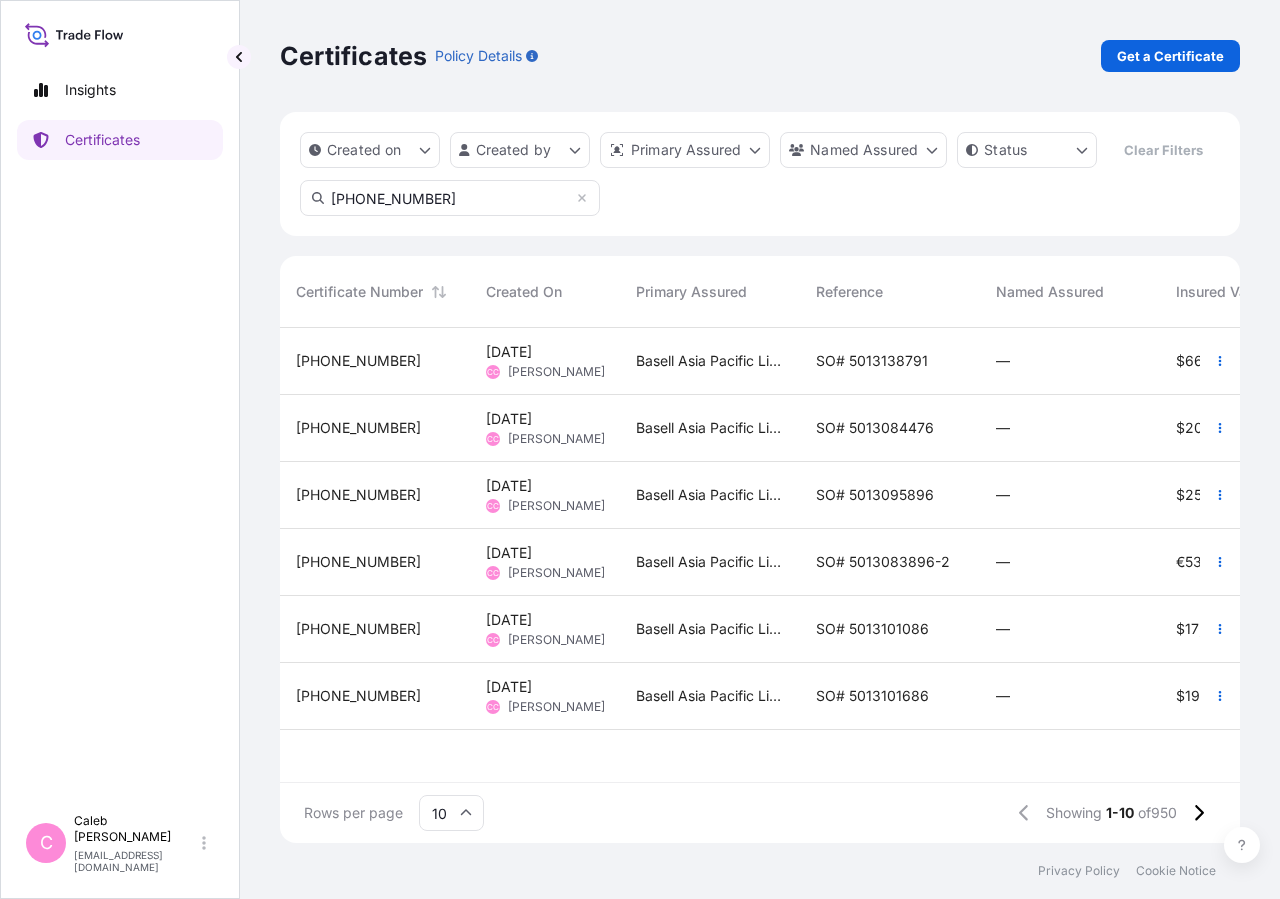 type on "[PHONE_NUMBER]" 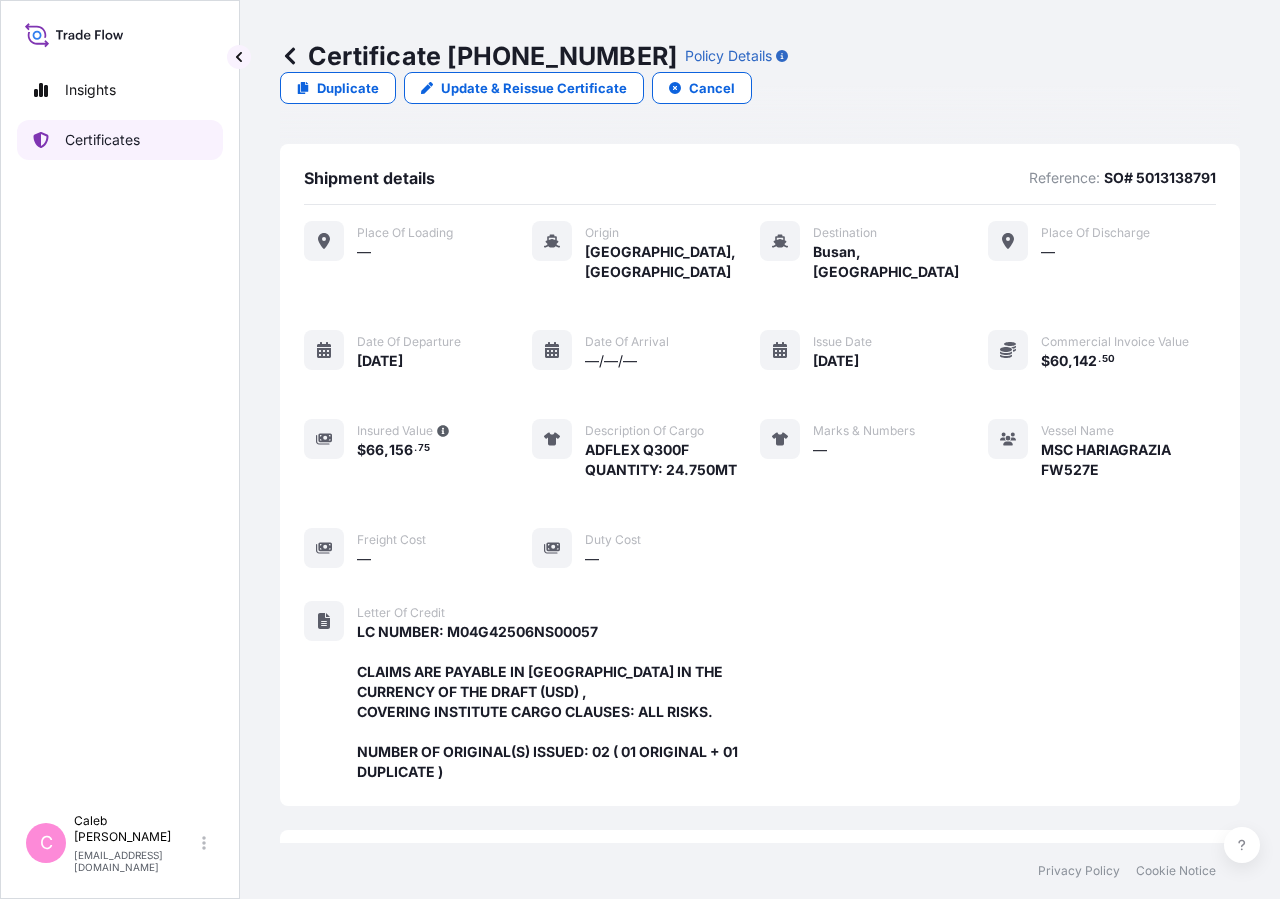 click on "Certificates" at bounding box center (102, 140) 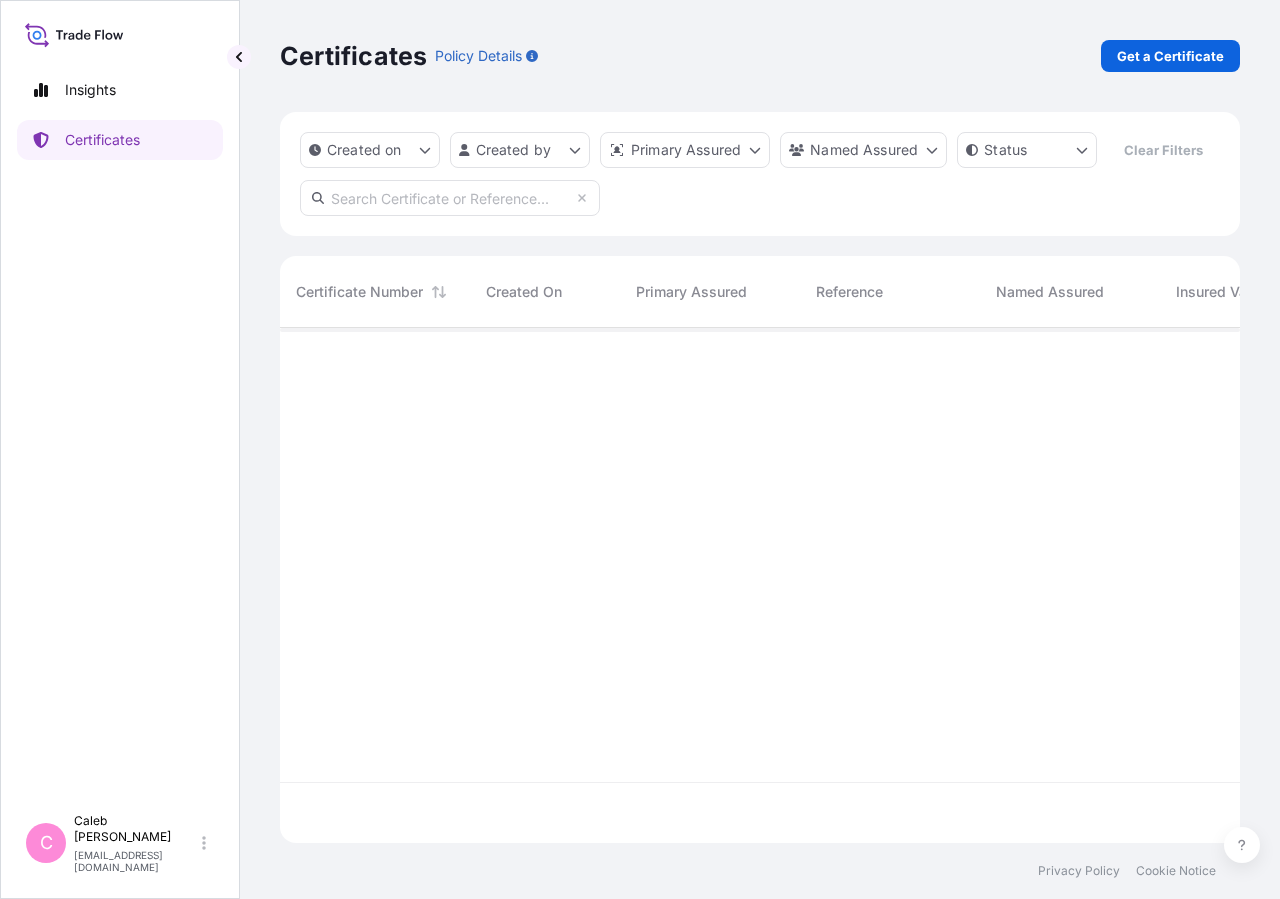 scroll, scrollTop: 18, scrollLeft: 18, axis: both 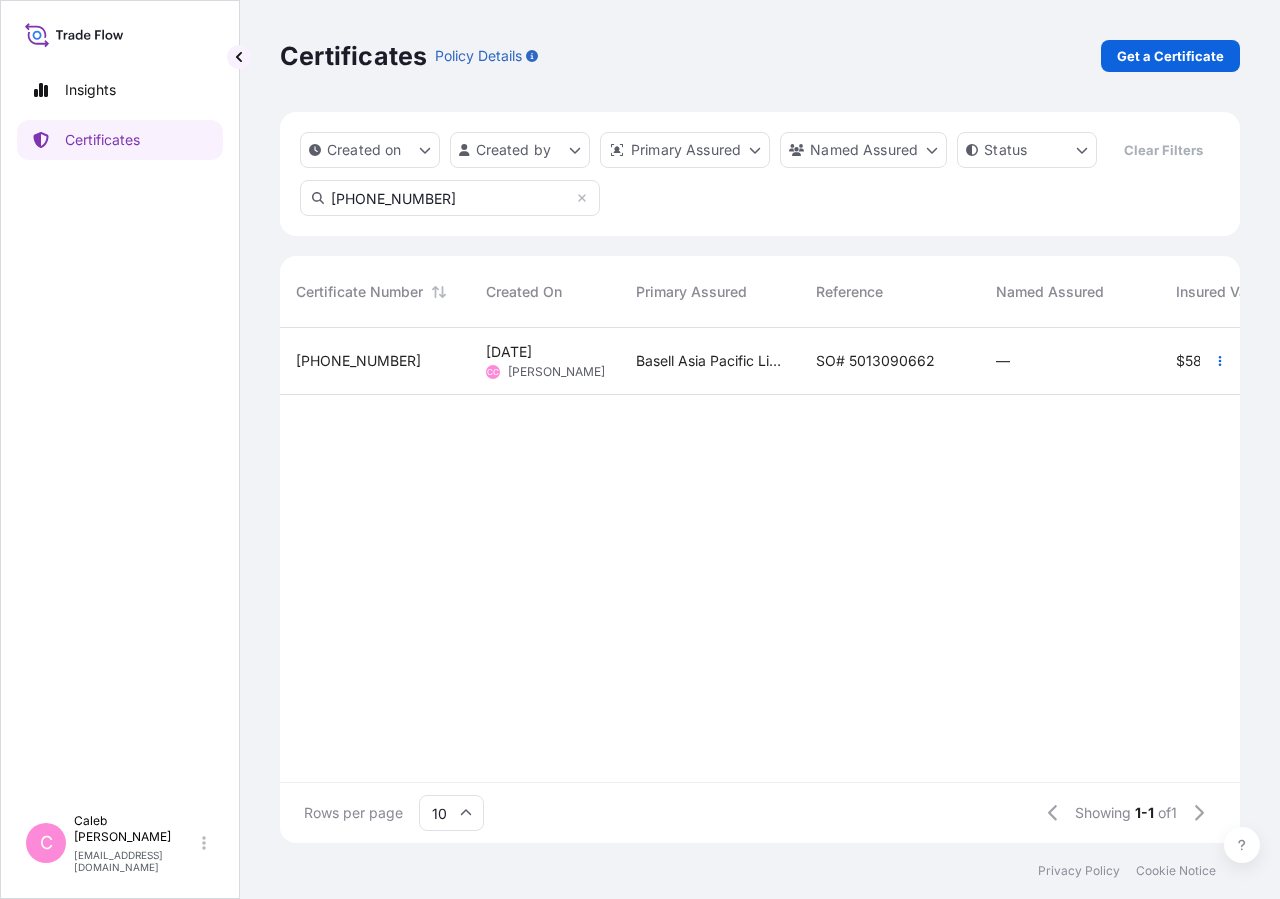 type on "[PHONE_NUMBER]" 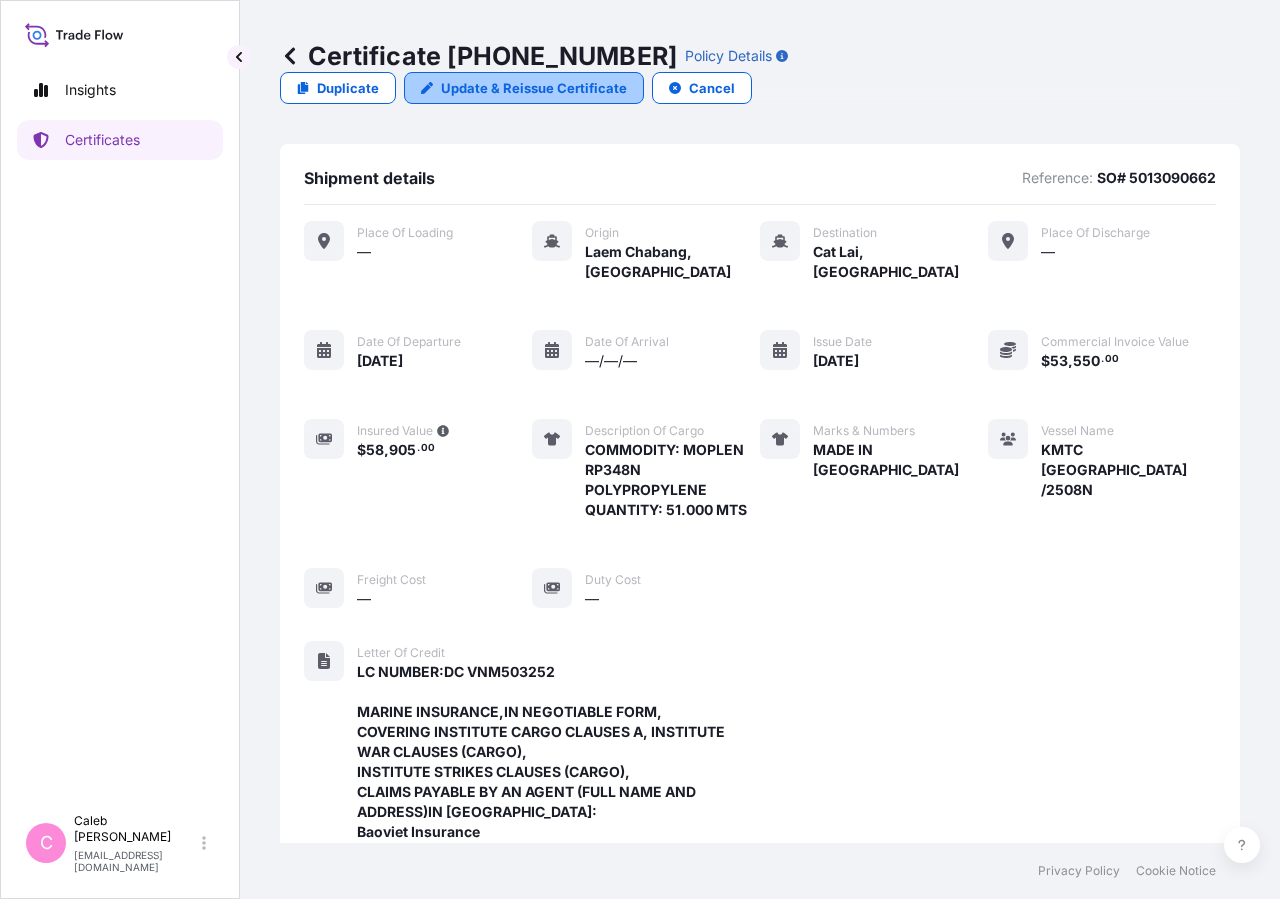 click on "Update & Reissue Certificate" at bounding box center [534, 88] 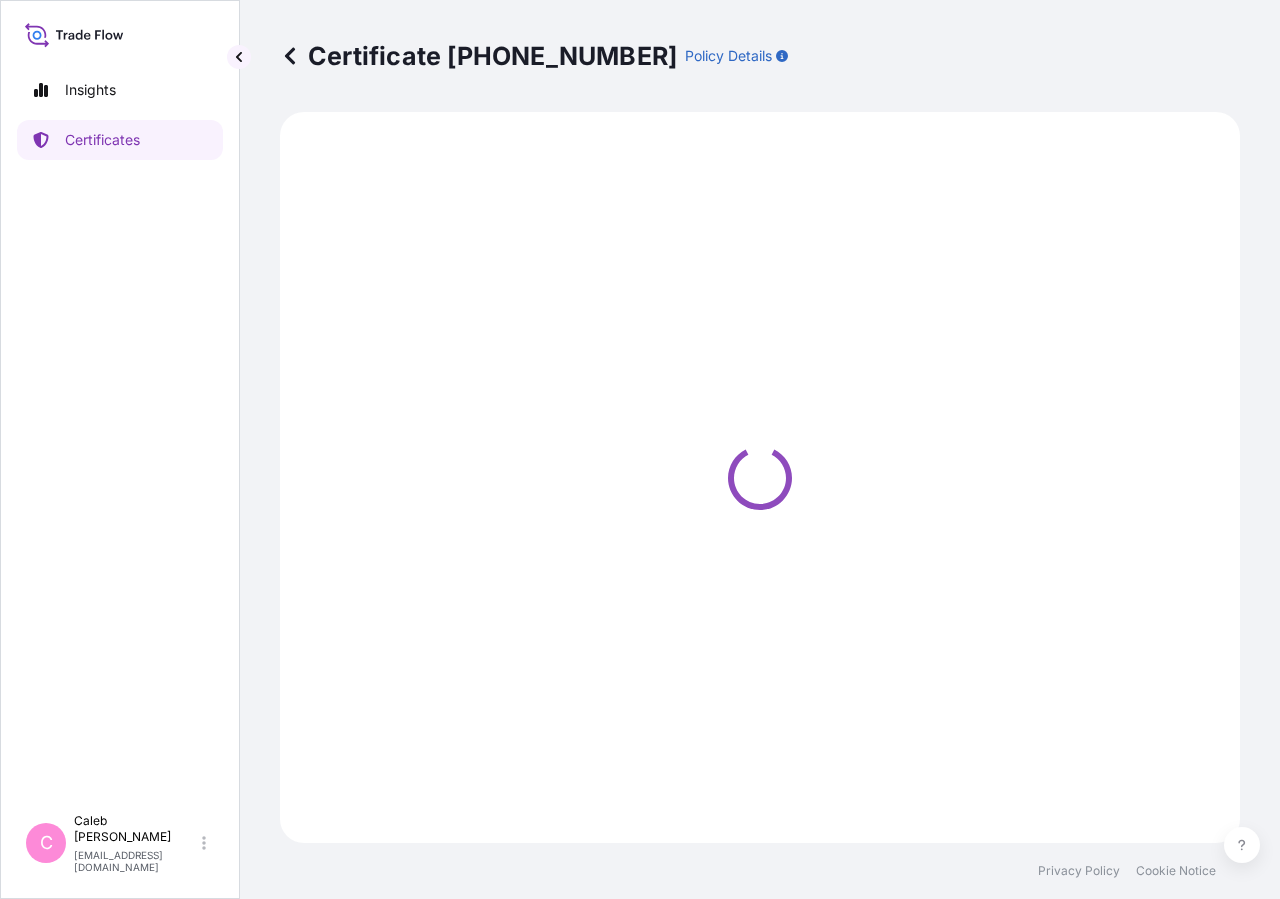 select on "Sea" 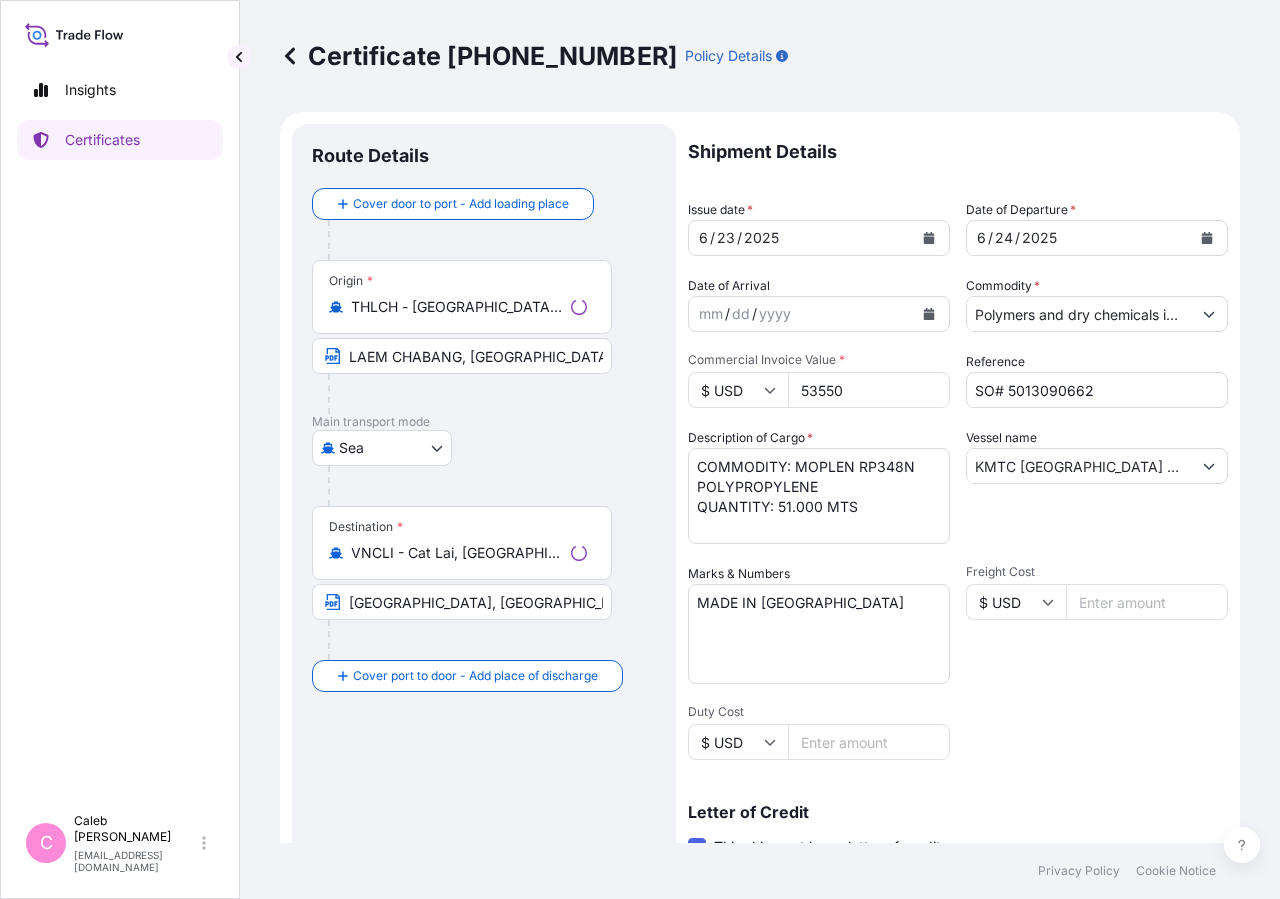 click on "[DATE]" at bounding box center (1079, 238) 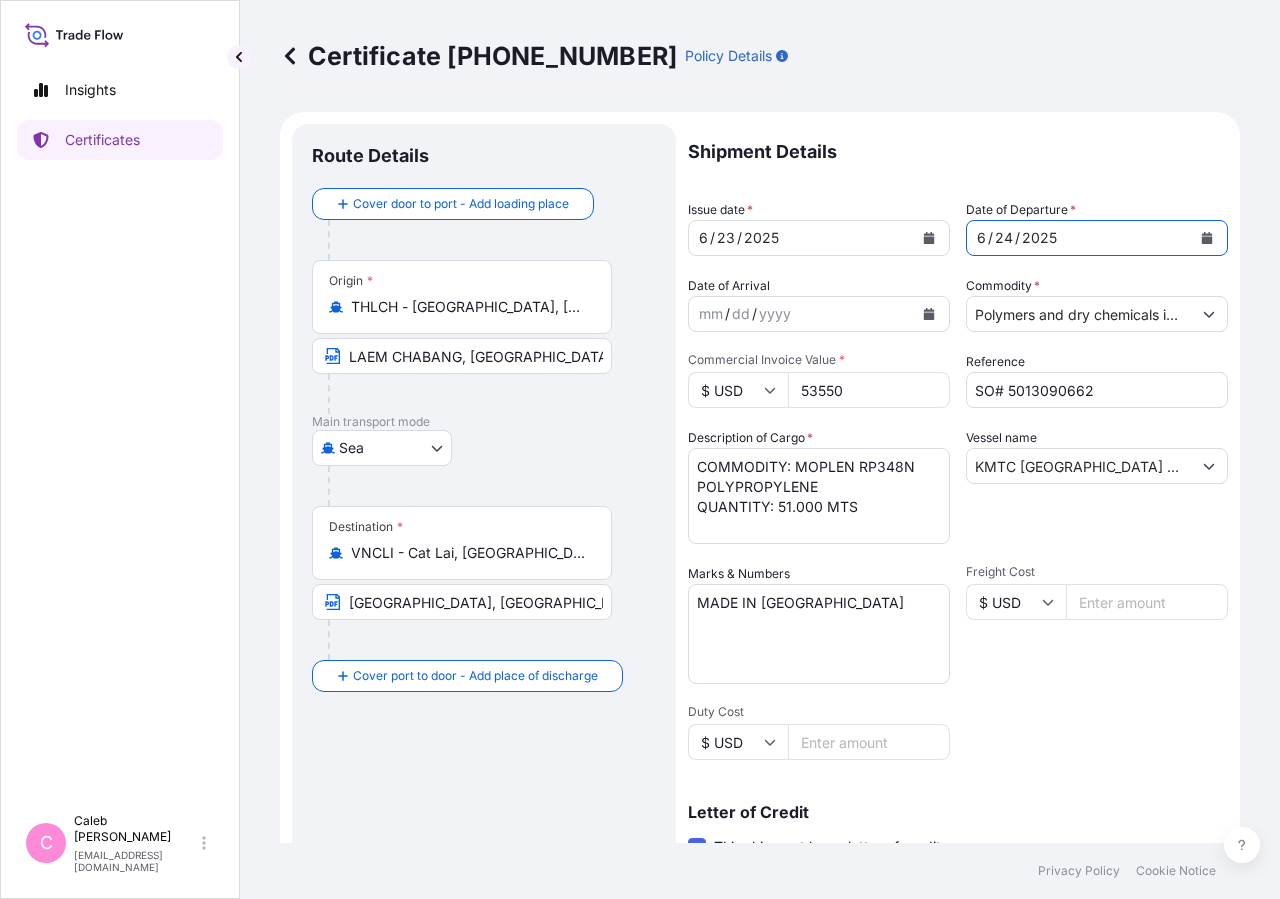 select on "32034" 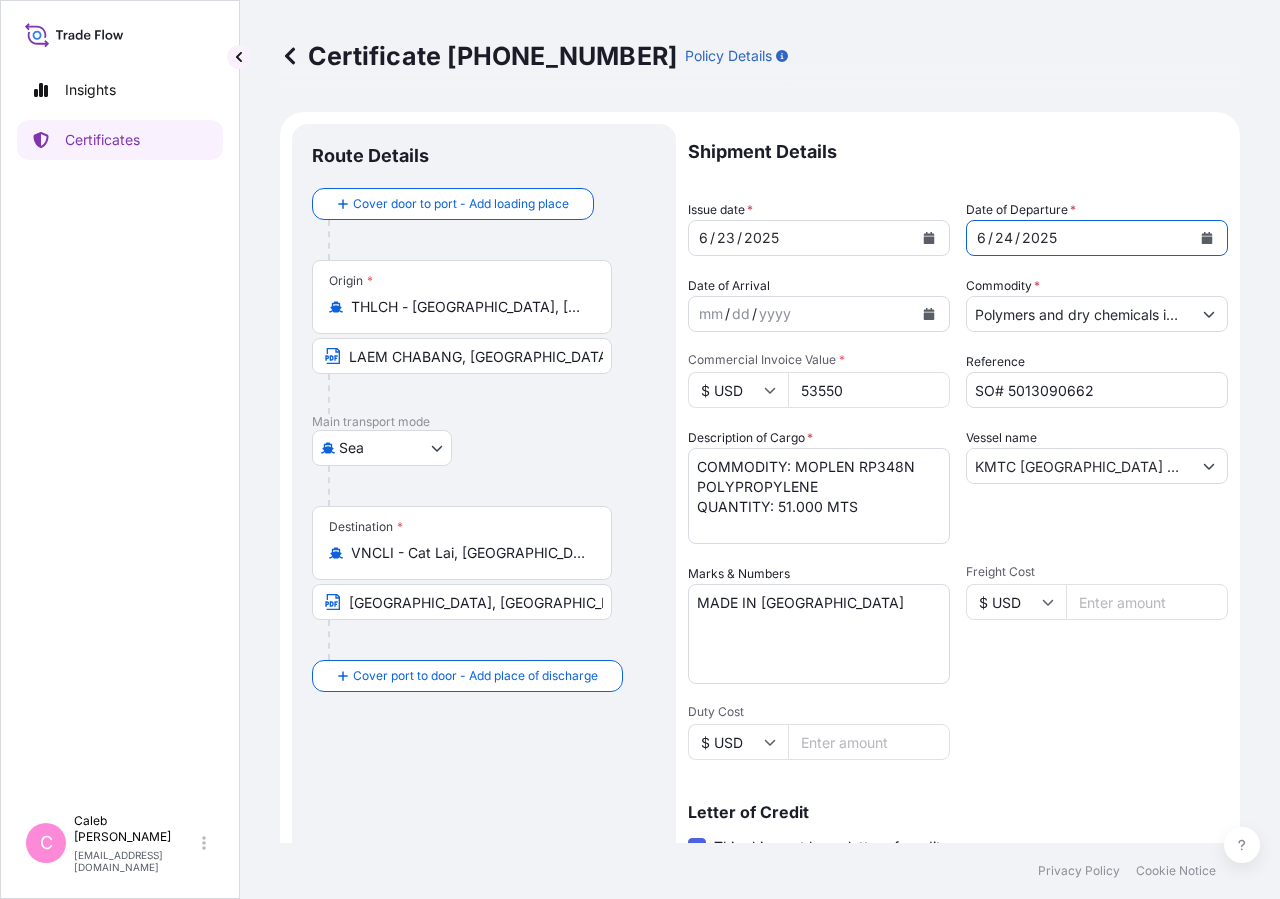 click 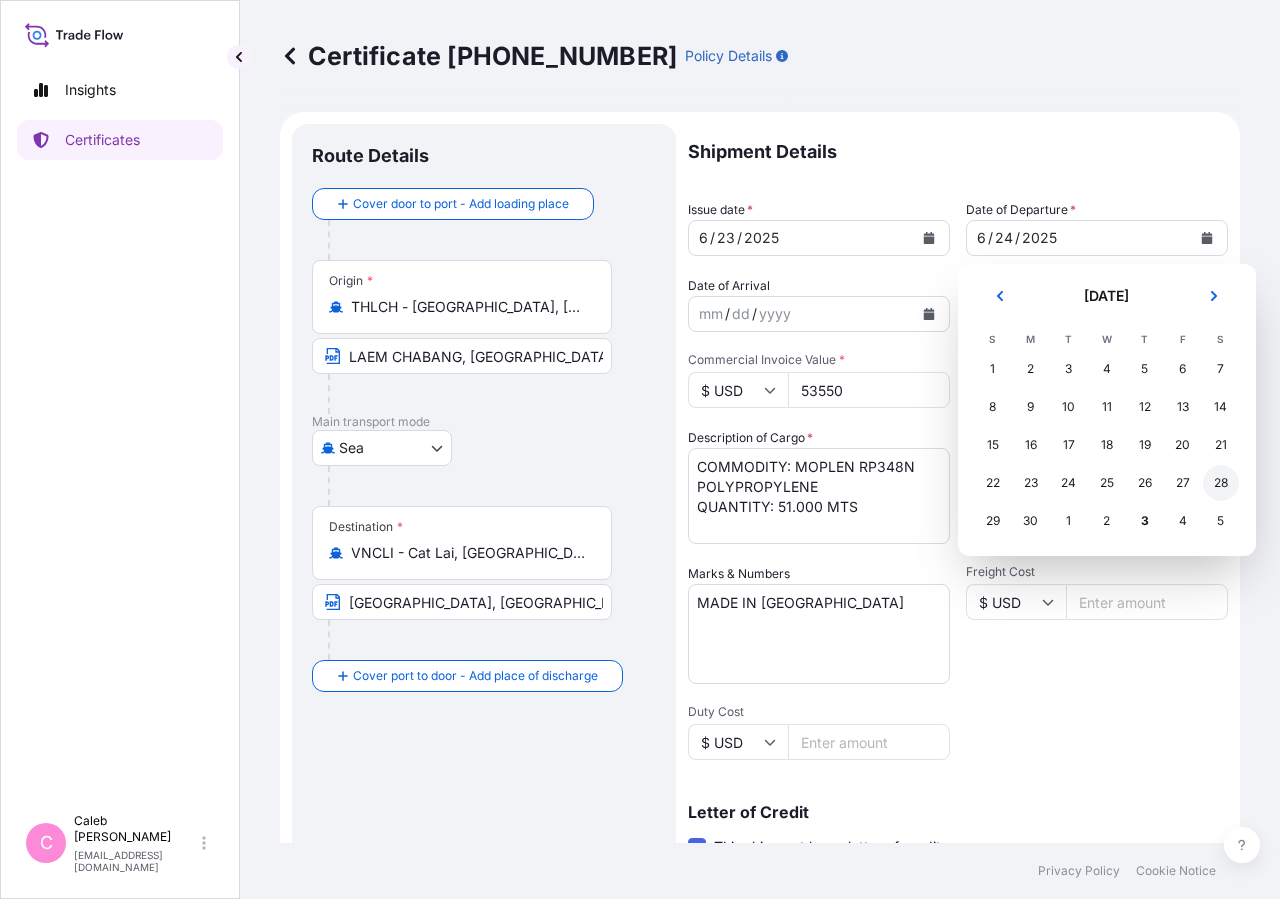 click on "28" at bounding box center (1221, 483) 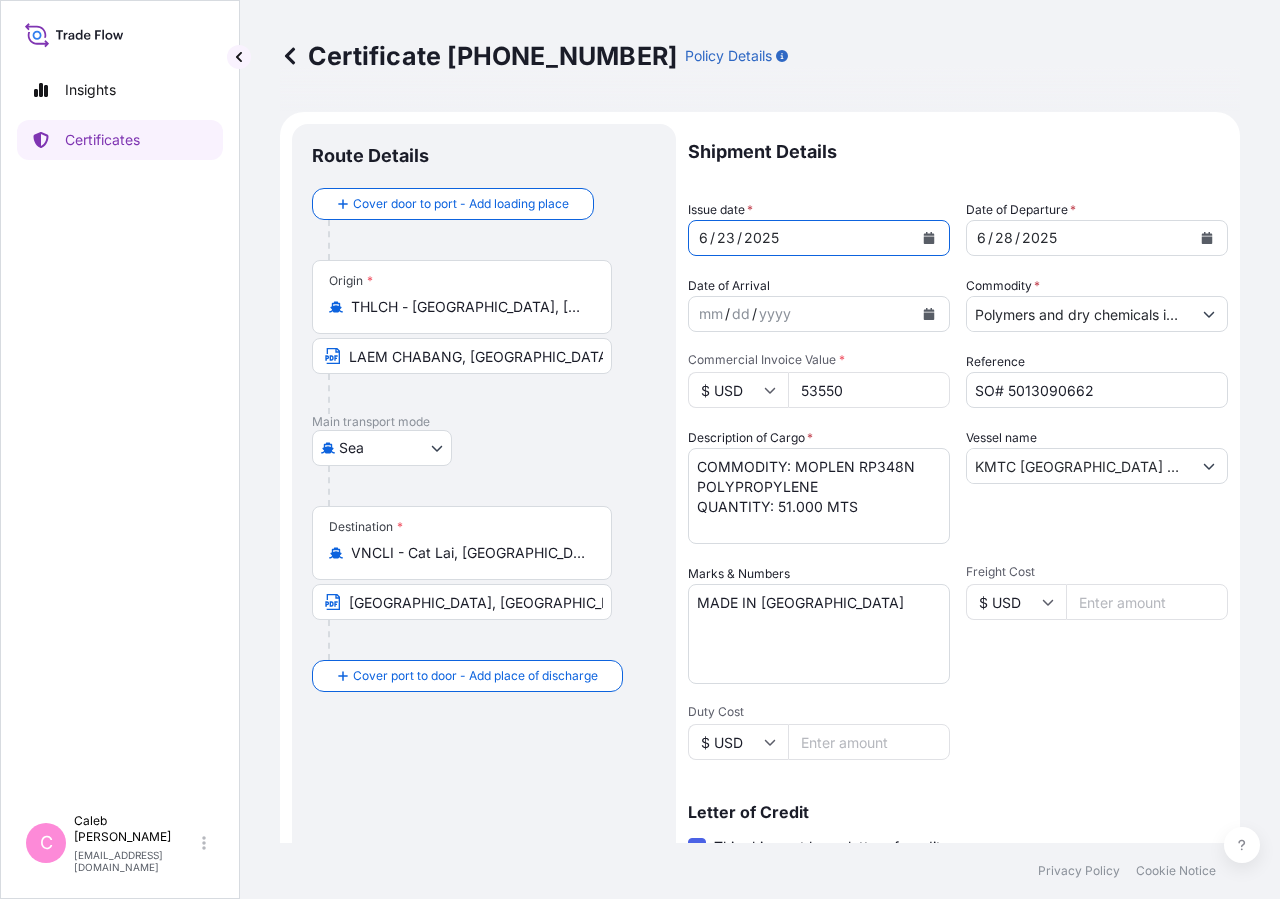 click at bounding box center (929, 238) 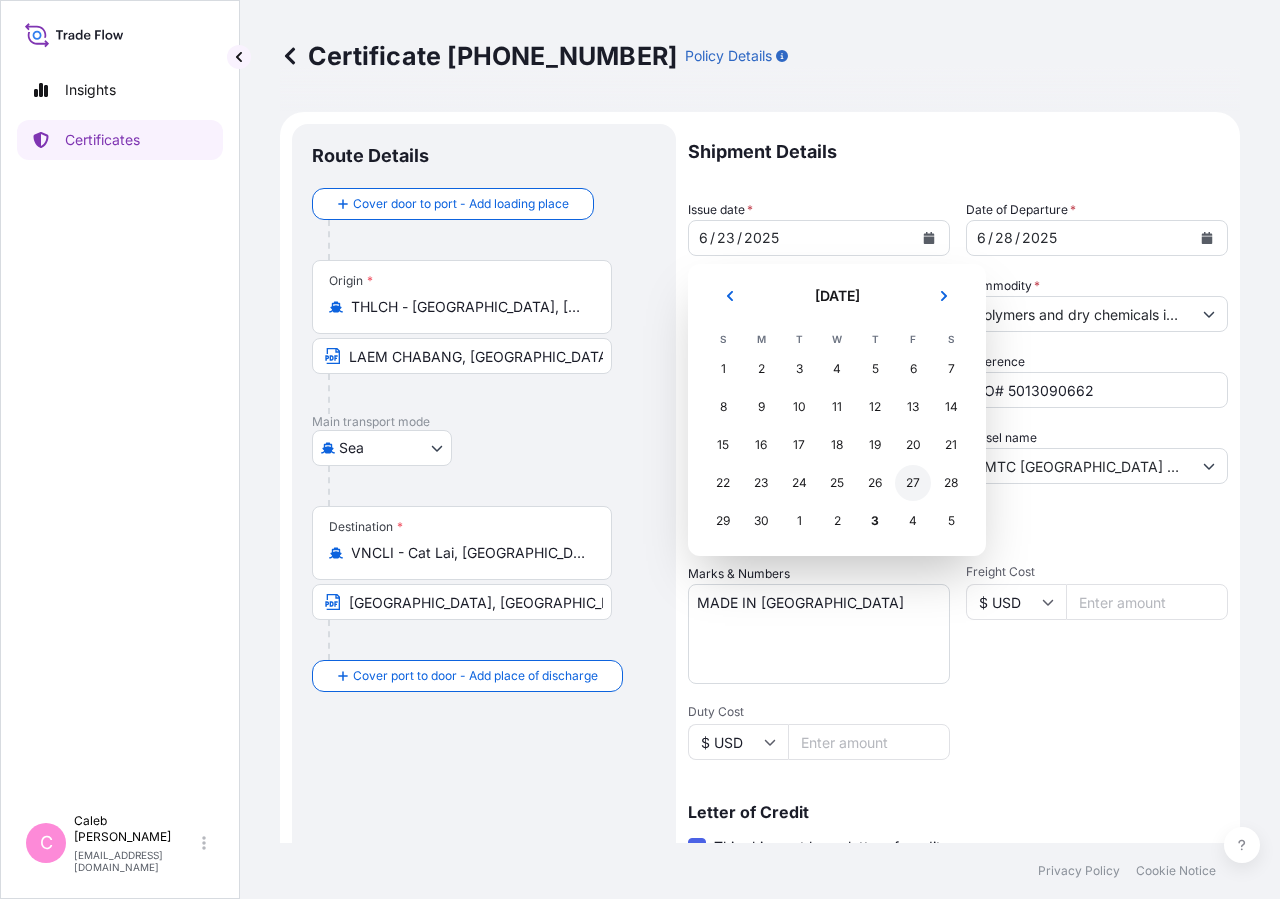 click on "27" at bounding box center [913, 483] 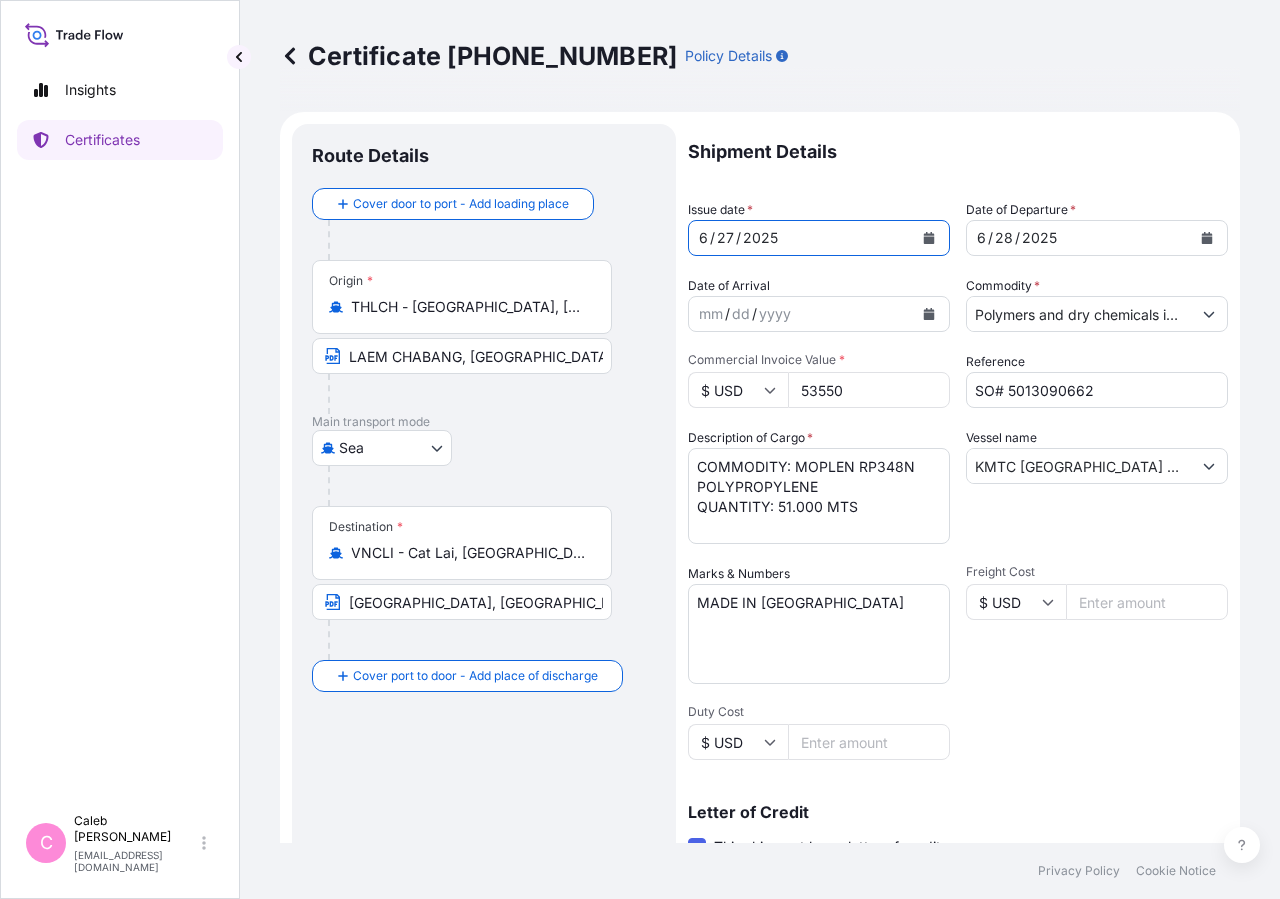 click on "Shipment Details" at bounding box center [958, 152] 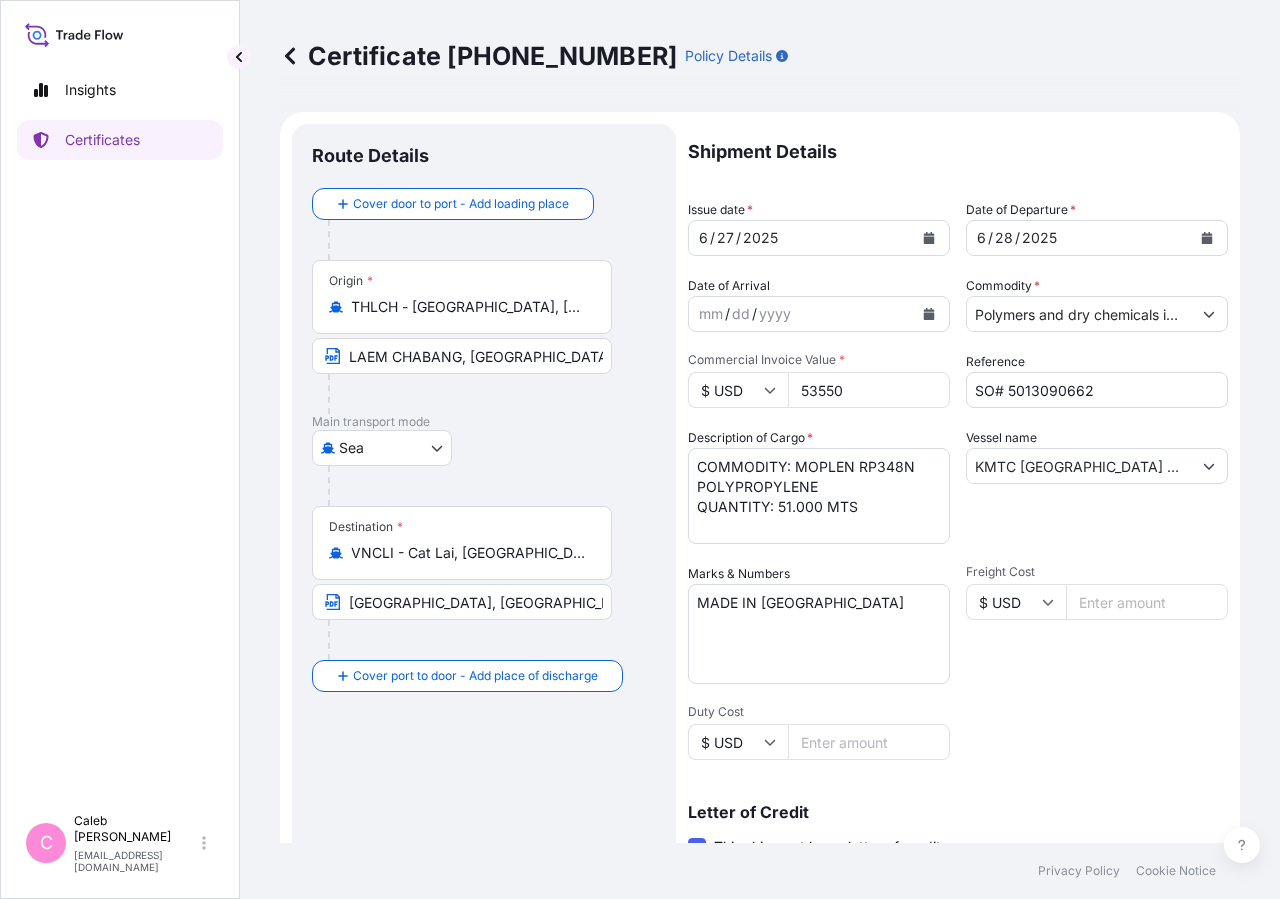 click on "Shipment Details Issue date * [DATE] Date of Departure * [DATE] Date of Arrival mm / dd / yyyy Commodity * Polymers and dry chemicals in bulk Packing Category Commercial Invoice Value    * $ USD 53550 Reference SO# 5013090662 Description of Cargo * COMMODITY: MOPLEN RP348N POLYPROPYLENE
QUANTITY: 51.000 MTS Vessel name KMTC [GEOGRAPHIC_DATA] /2508N Marks & Numbers MADE IN [GEOGRAPHIC_DATA] Freight Cost   $ USD Duty Cost   $ USD Letter of Credit This shipment has a letter of credit Letter of credit * LC NUMBER:DC VNM503252
MARINE INSURANCE,IN NEGOTIABLE FORM,
COVERING INSTITUTE CARGO CLAUSES A, INSTITUTE WAR CLAUSES (CARGO),
INSTITUTE STRIKES CLAUSES (CARGO),
CLAIMS PAYABLE BY AN AGENT (FULL NAME AND ADDRESS)IN [GEOGRAPHIC_DATA]:
Baoviet Insurance
No7, [GEOGRAPHIC_DATA][PERSON_NAME][PERSON_NAME] [PERSON_NAME][GEOGRAPHIC_DATA][PERSON_NAME] [GEOGRAPHIC_DATA] VietnamNo7, [GEOGRAPHIC_DATA][PERSON_NAME] [PERSON_NAME][GEOGRAPHIC_DATA] [PERSON_NAME][GEOGRAPHIC_DATA][PERSON_NAME] [GEOGRAPHIC_DATA] [GEOGRAPHIC_DATA]
IN THE CURRENCY OF THIS CREDIT(USD).
THE NUMBER OF ORIGINALS ISSUED: 02 ( 1 ORIGINAL+1 DUPLICATE ) Assured Details *" at bounding box center (958, 676) 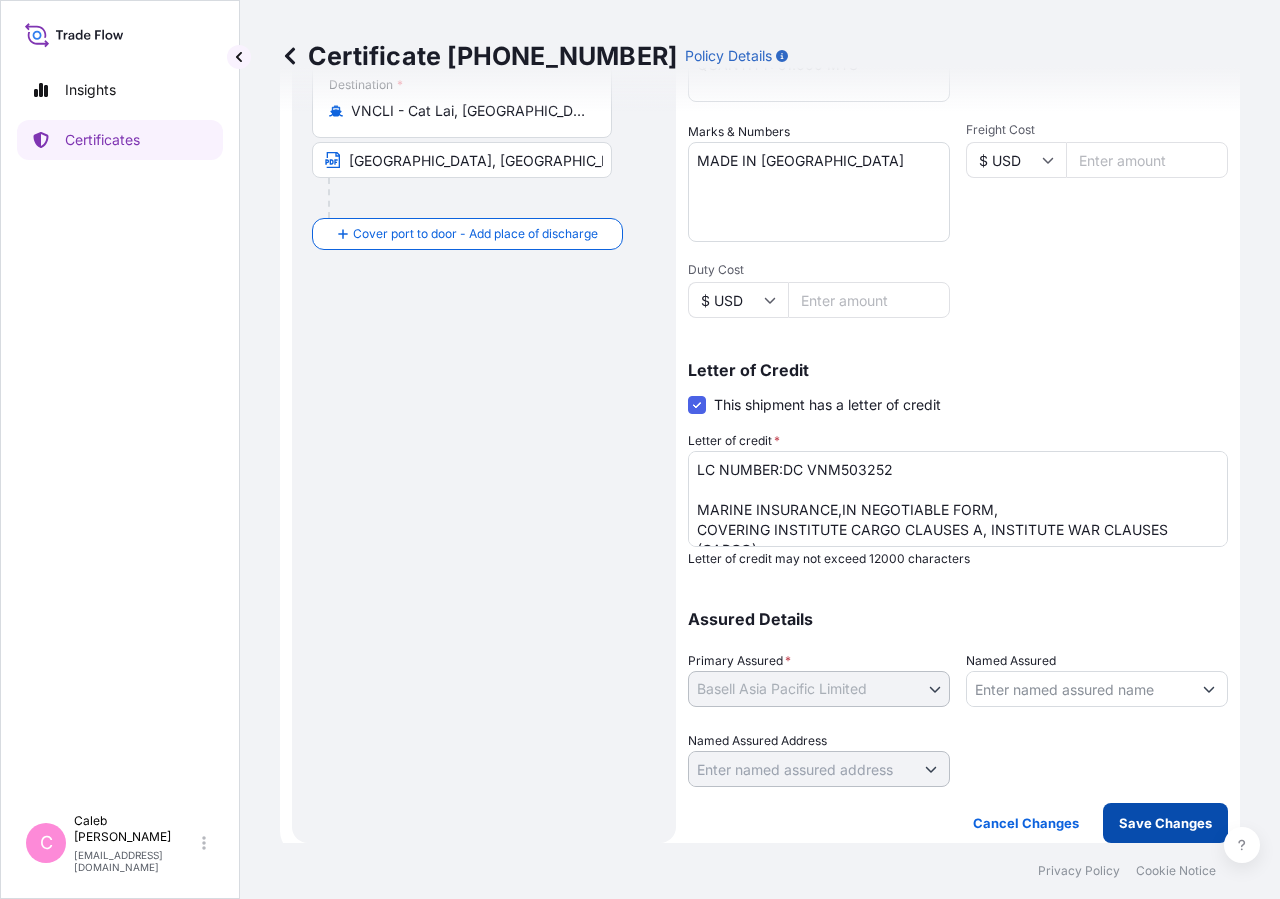 click on "Save Changes" at bounding box center (1165, 823) 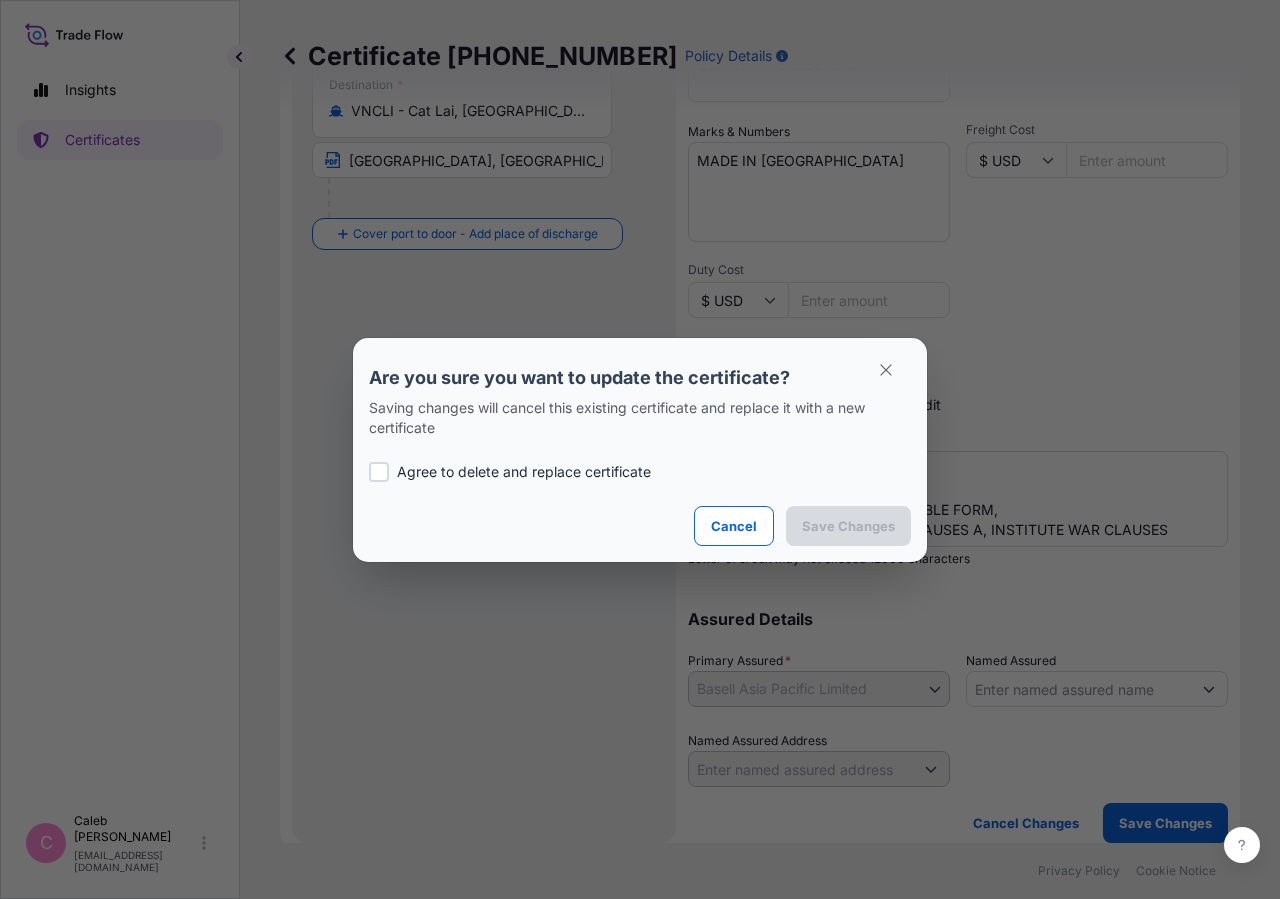 click on "Agree to delete and replace certificate" at bounding box center (524, 472) 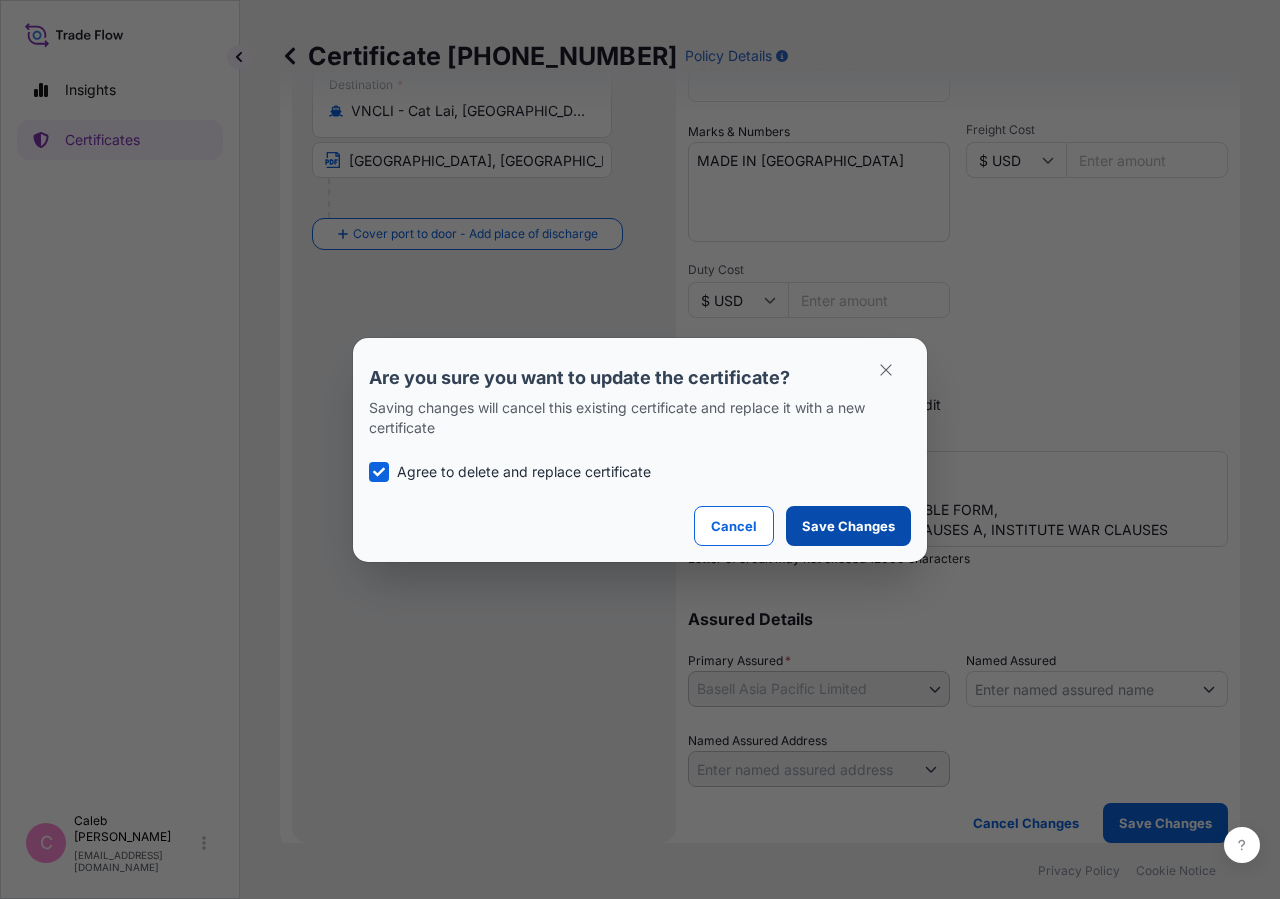 click on "Save Changes" at bounding box center [848, 526] 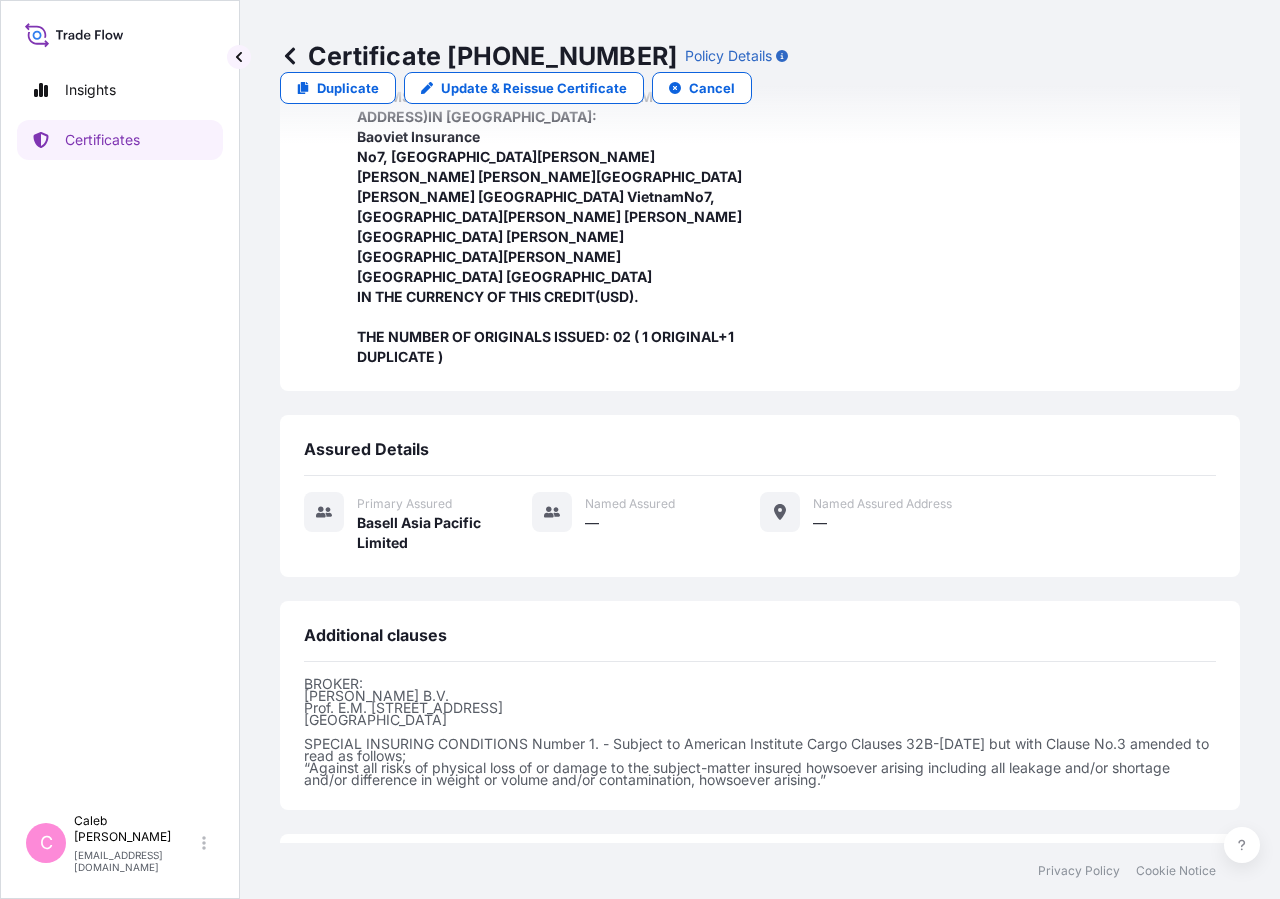 scroll, scrollTop: 738, scrollLeft: 0, axis: vertical 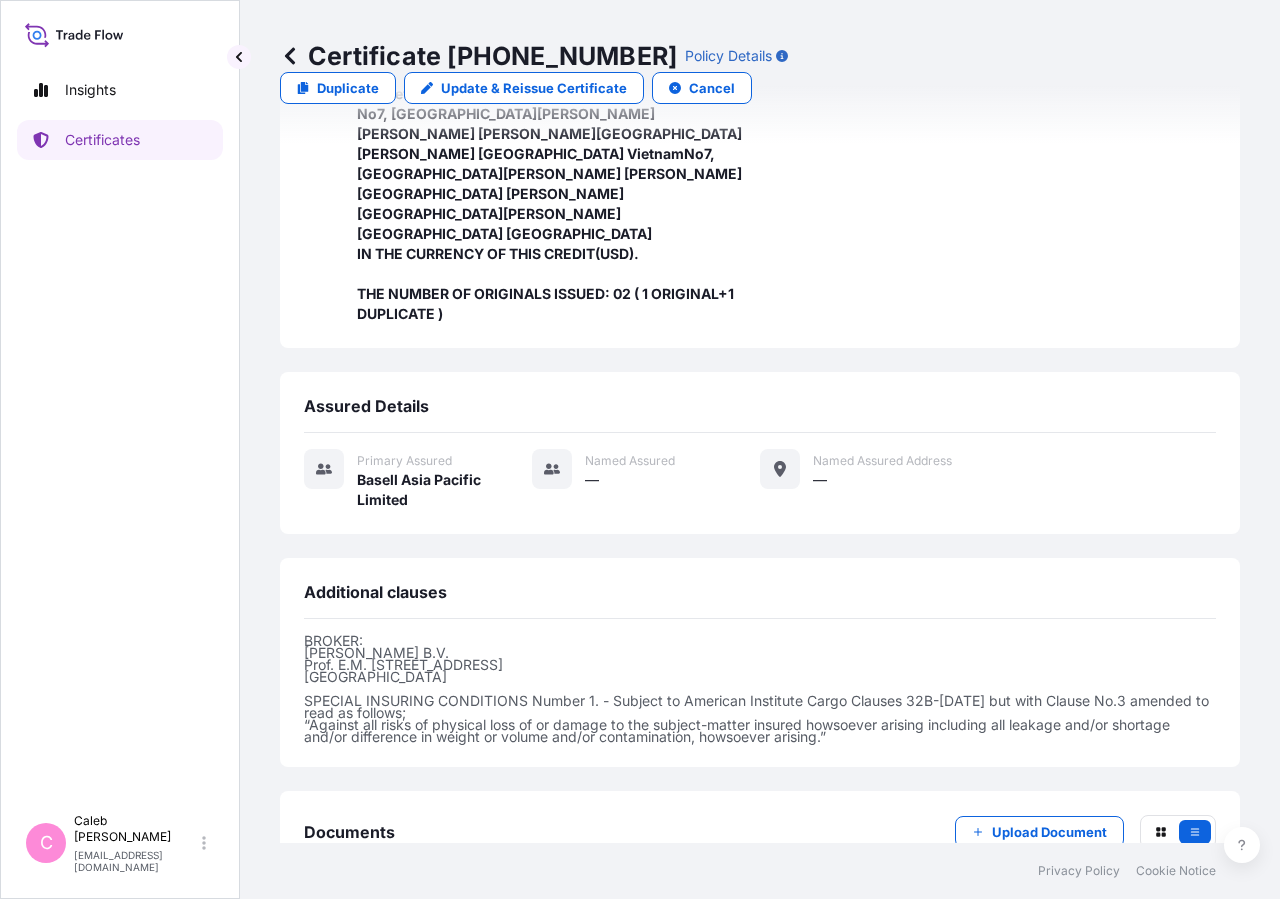 click on "Certificate" at bounding box center [393, 928] 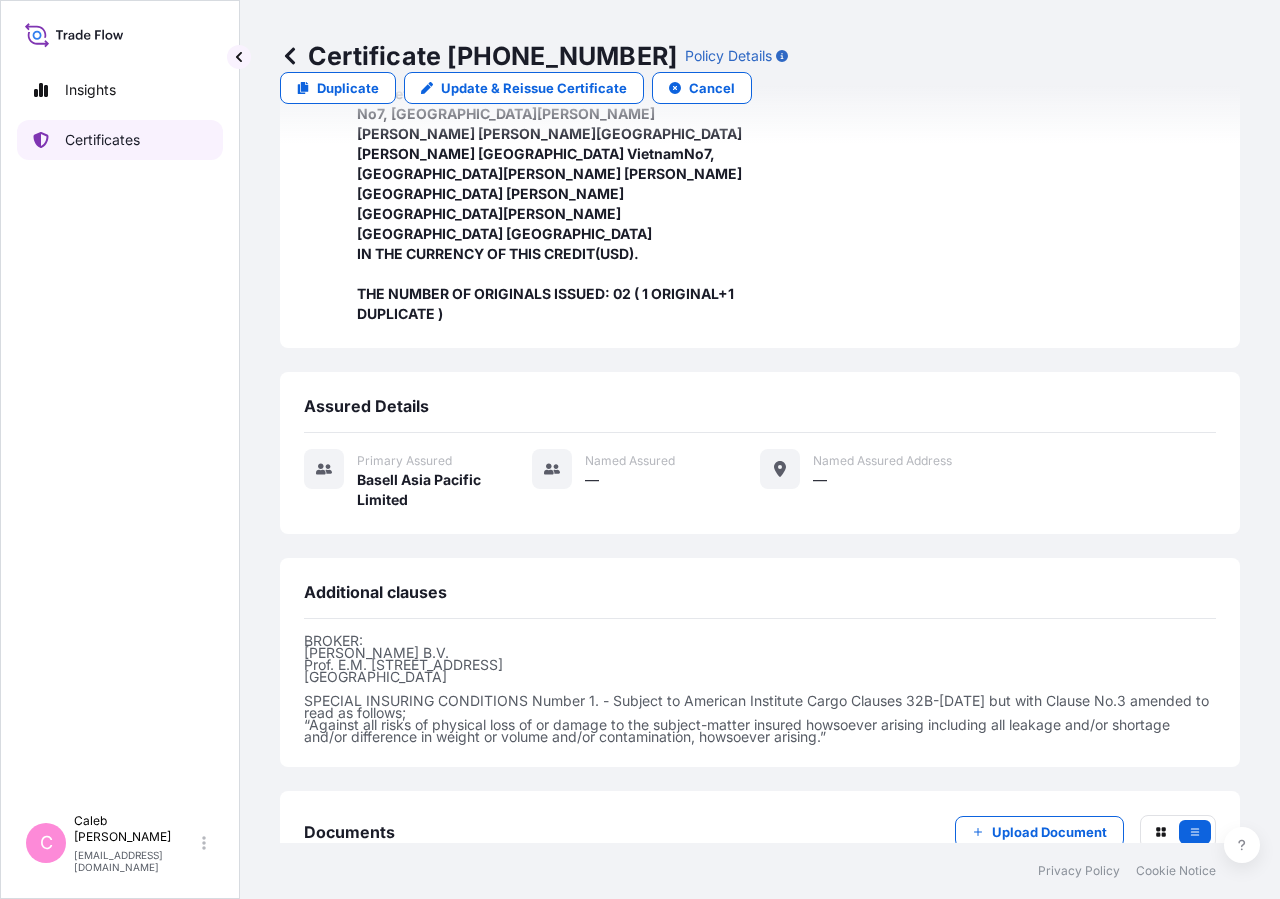 click on "Certificates" at bounding box center [120, 140] 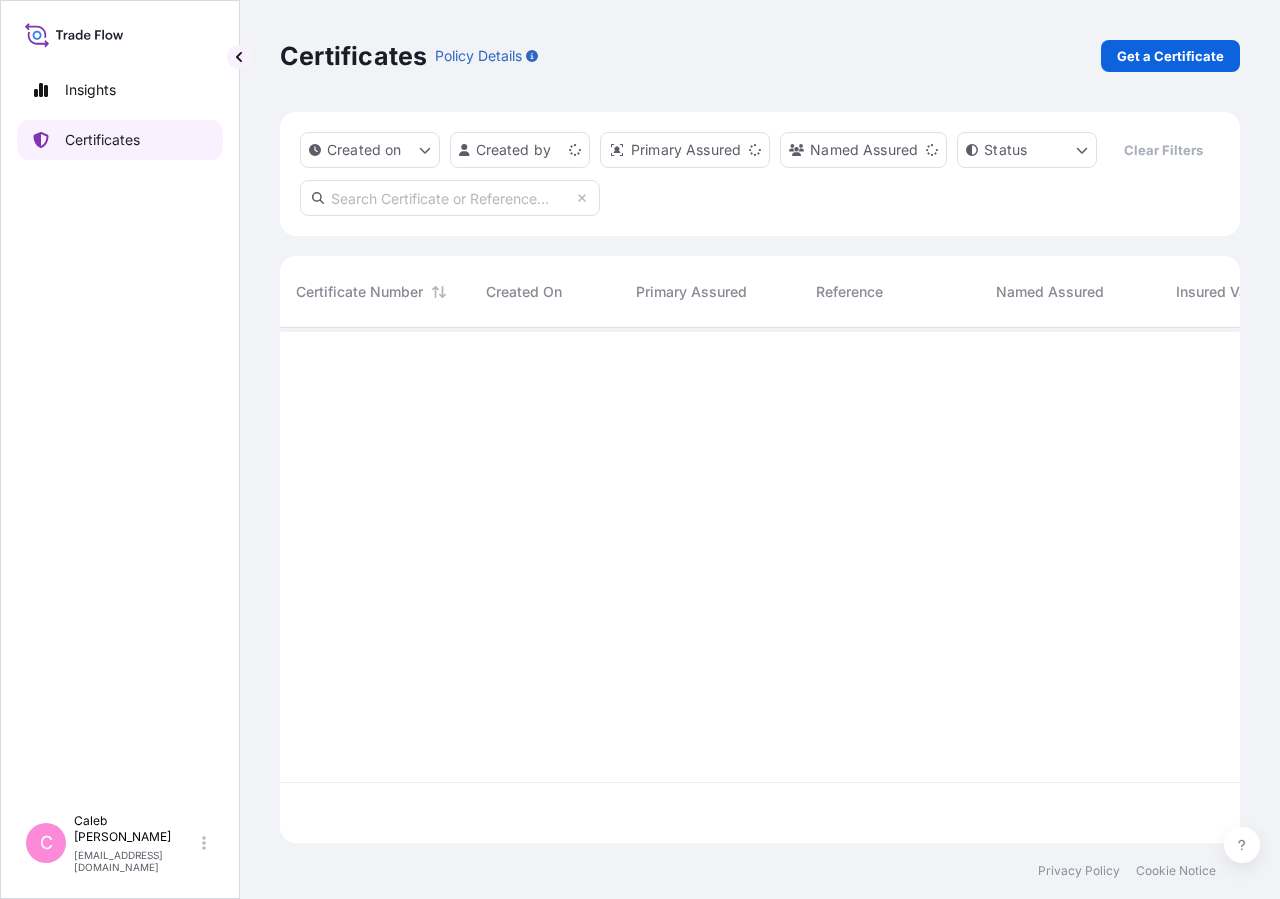 scroll, scrollTop: 18, scrollLeft: 18, axis: both 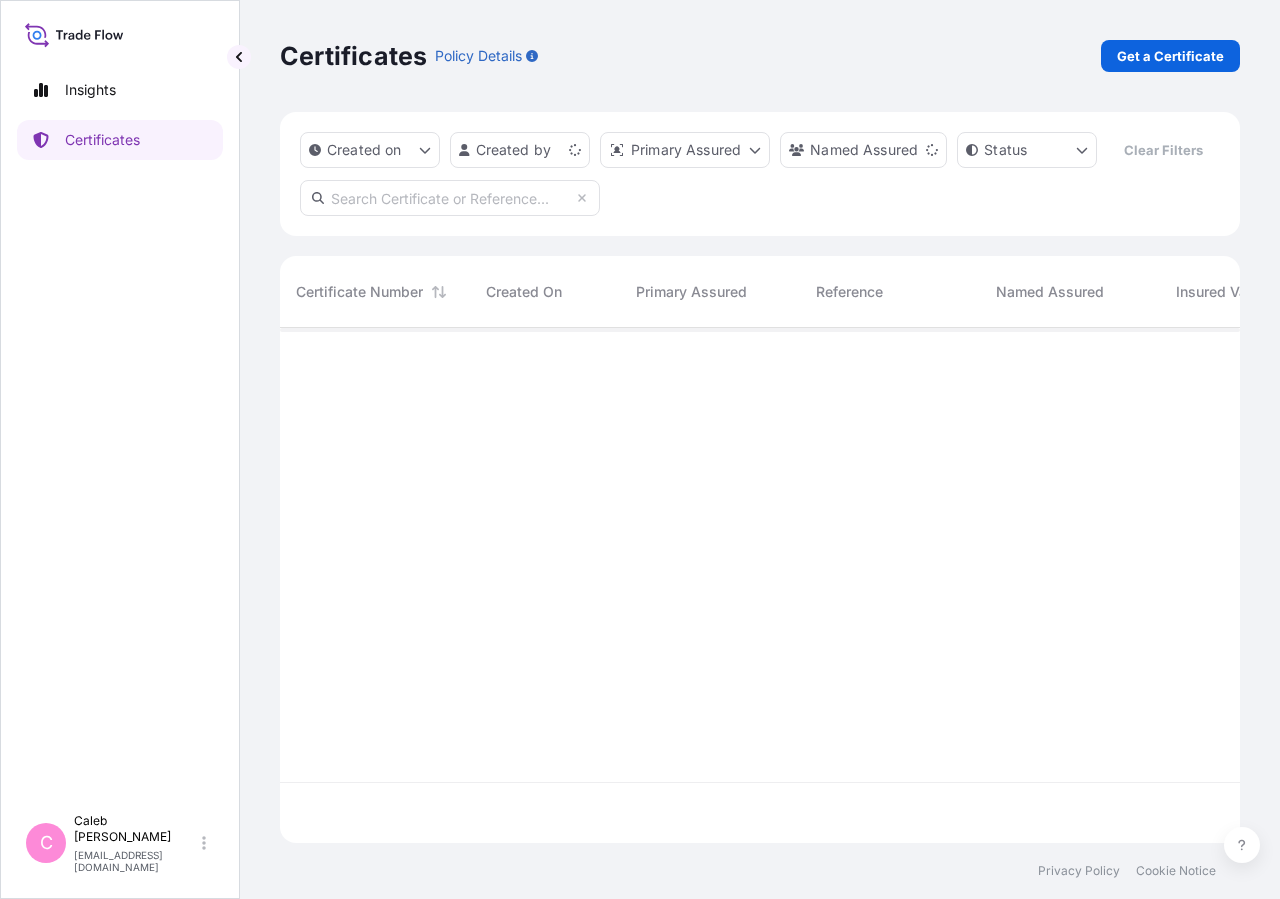 click at bounding box center (450, 198) 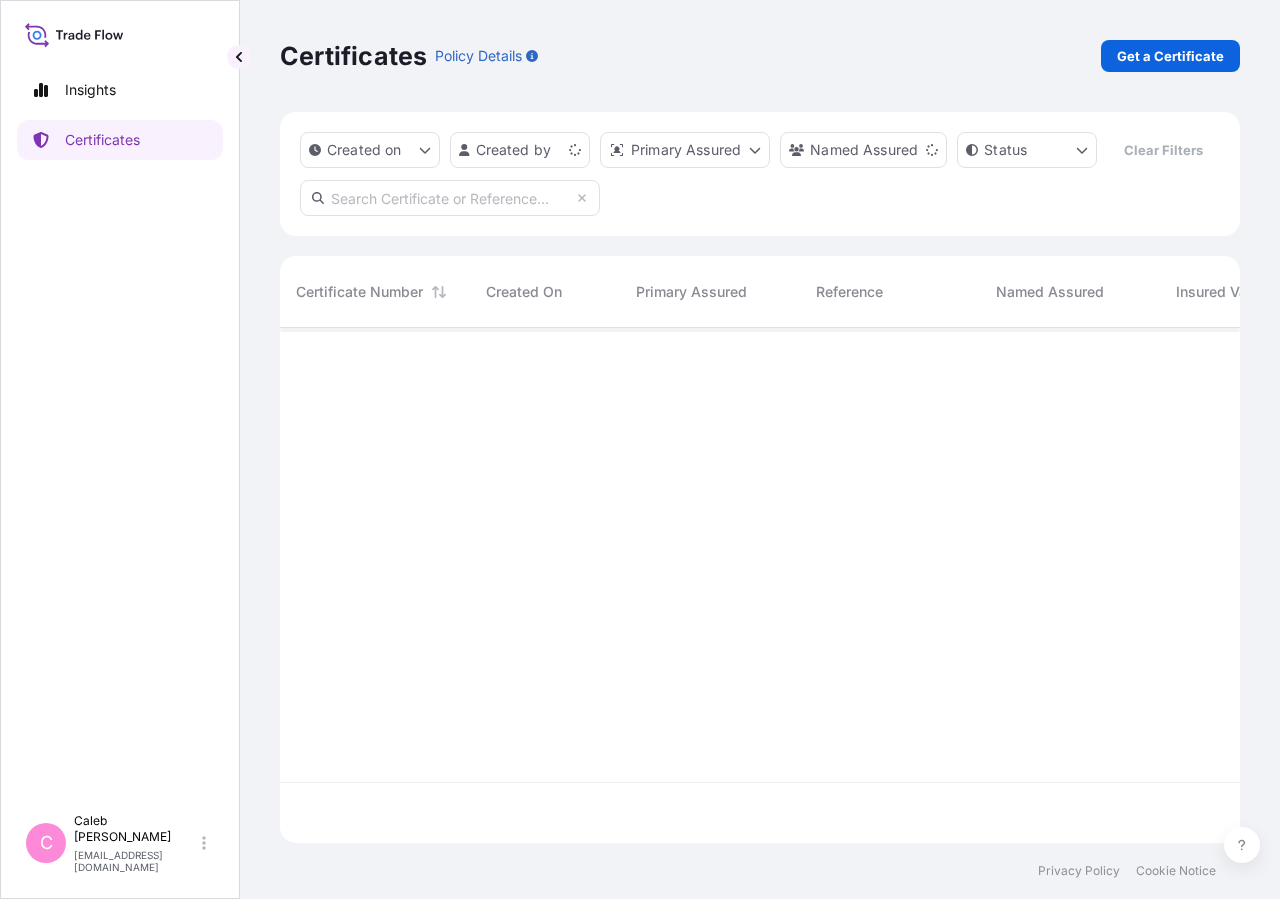 type on "O" 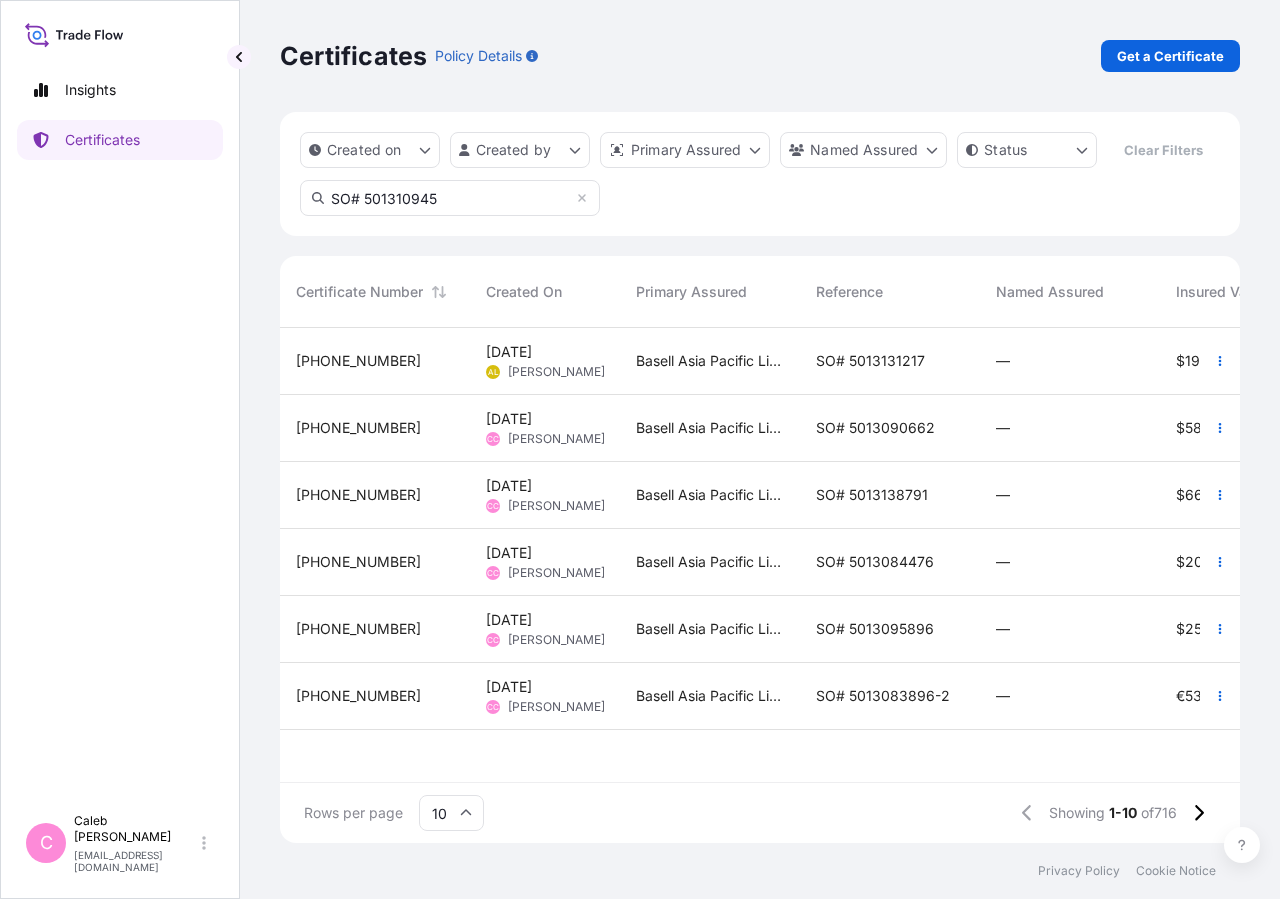 type on "SO# 5013109455" 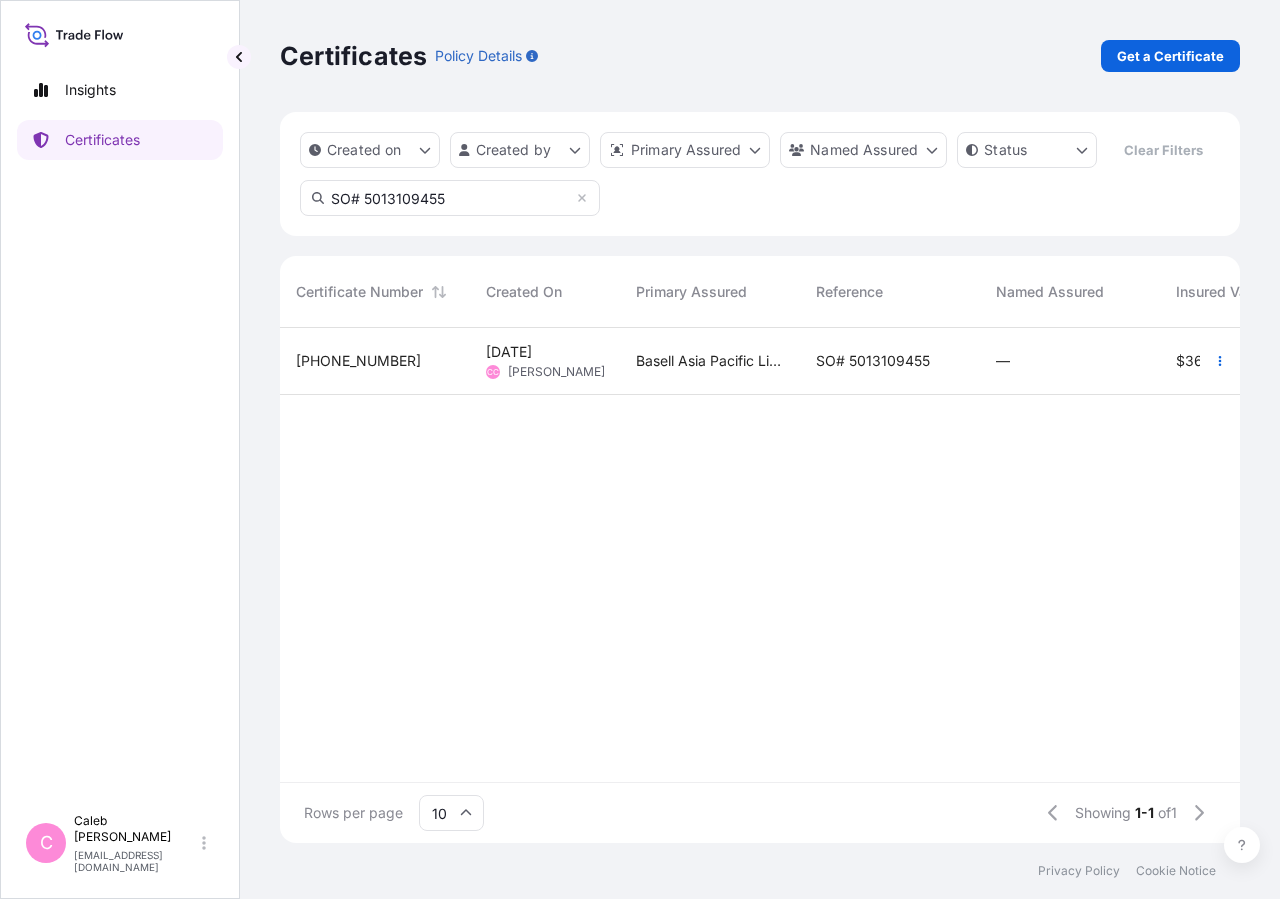 click on "SO# 5013109455" at bounding box center [890, 361] 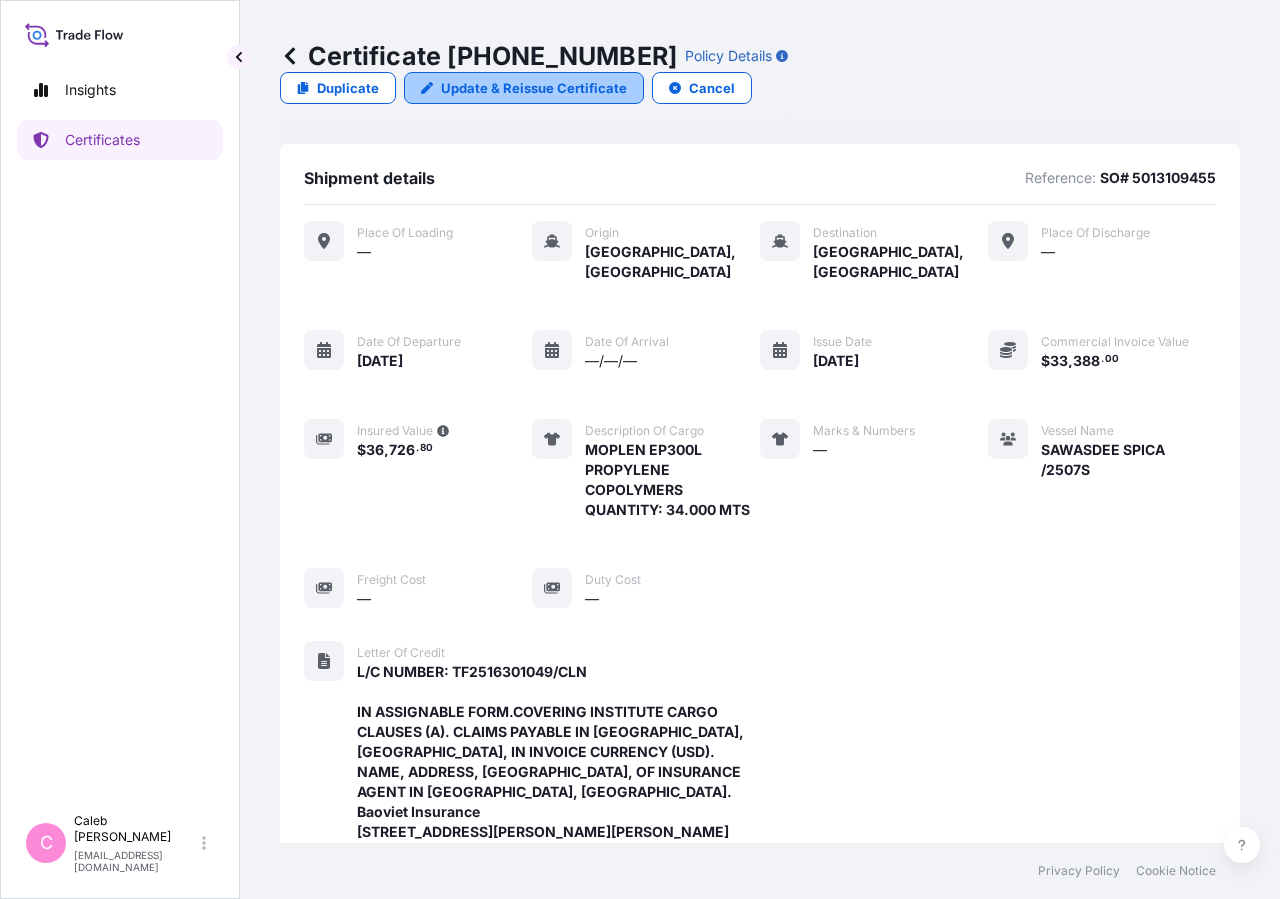 click on "Update & Reissue Certificate" at bounding box center [534, 88] 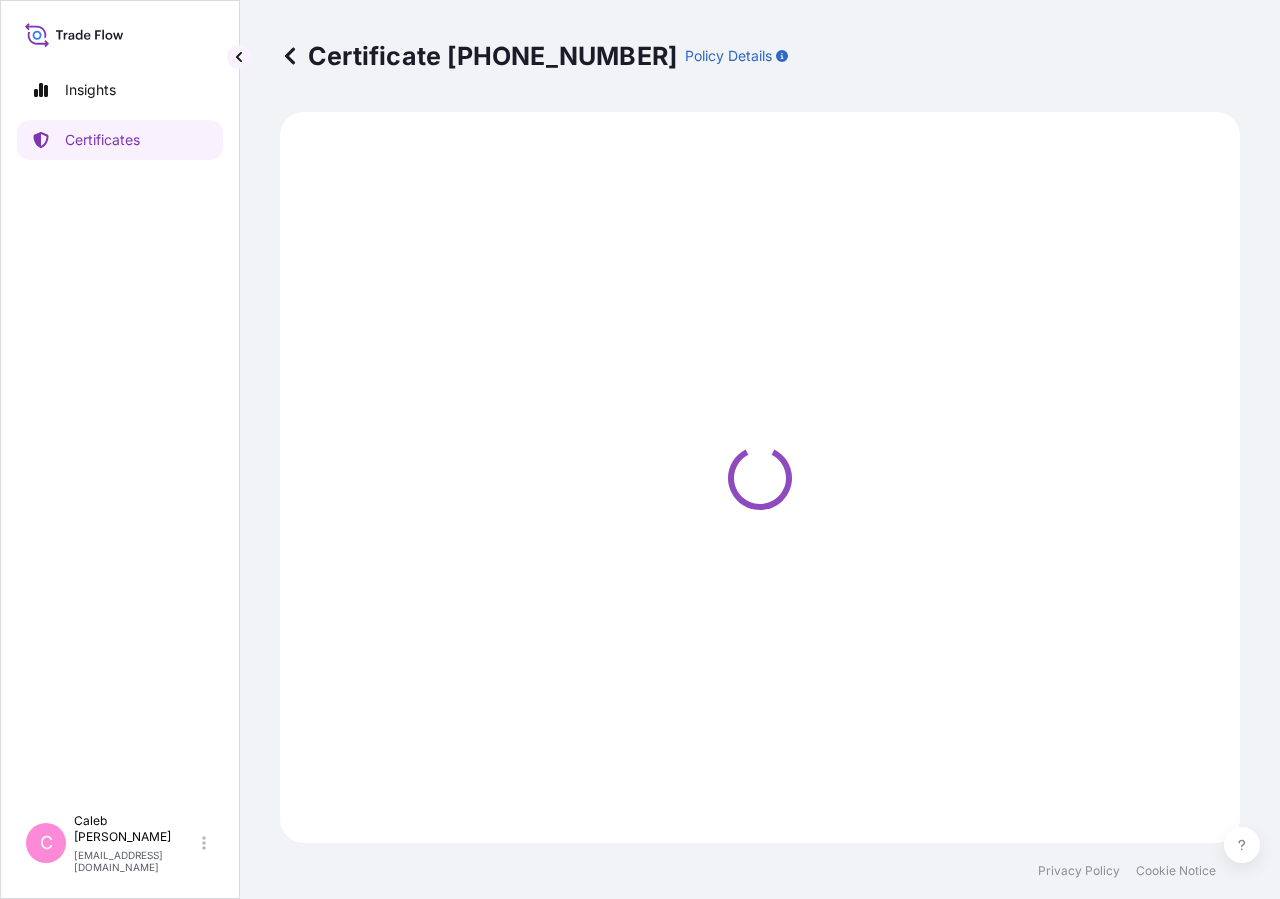select on "Sea" 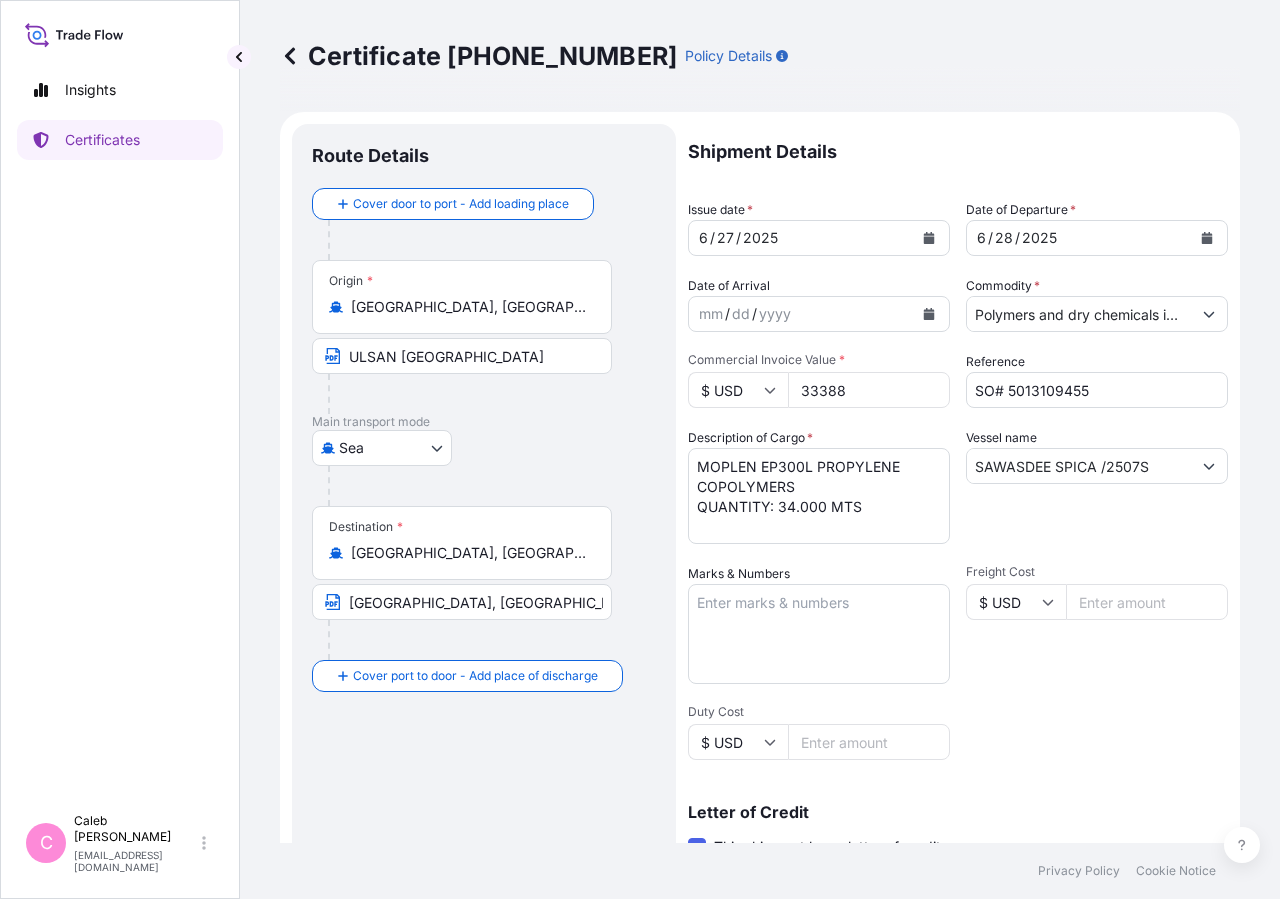 select on "32034" 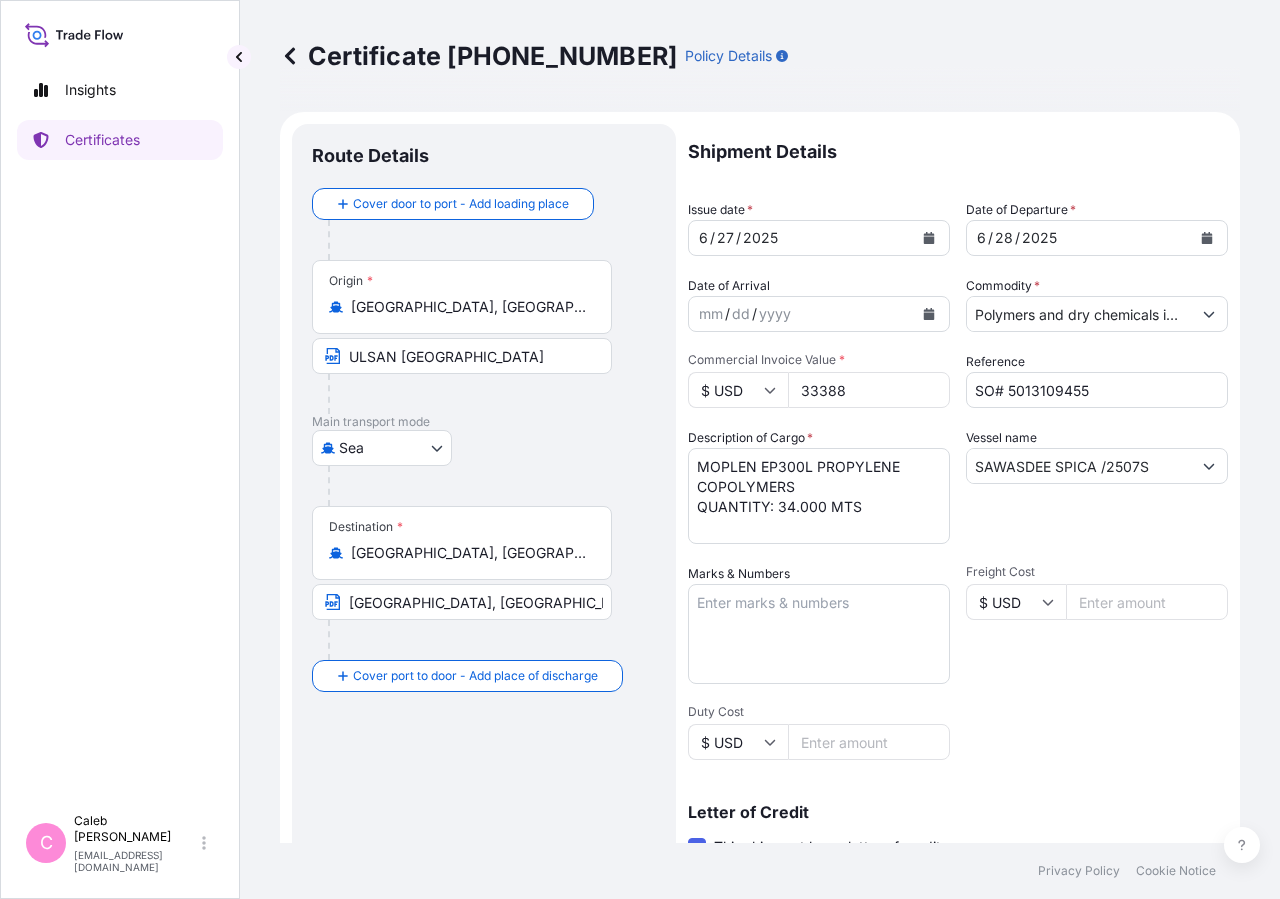 click on "[DATE]" at bounding box center (1079, 238) 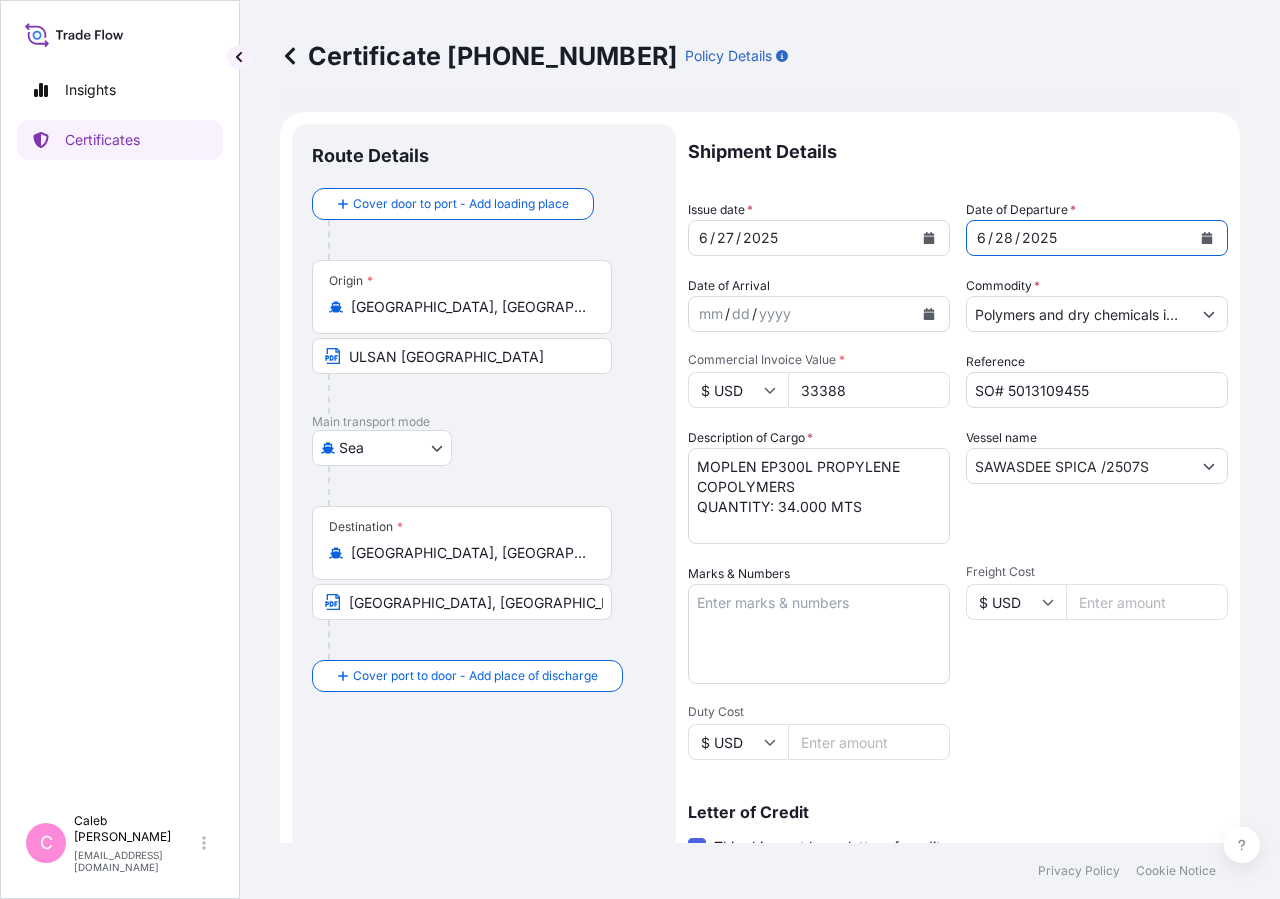 click at bounding box center (1207, 238) 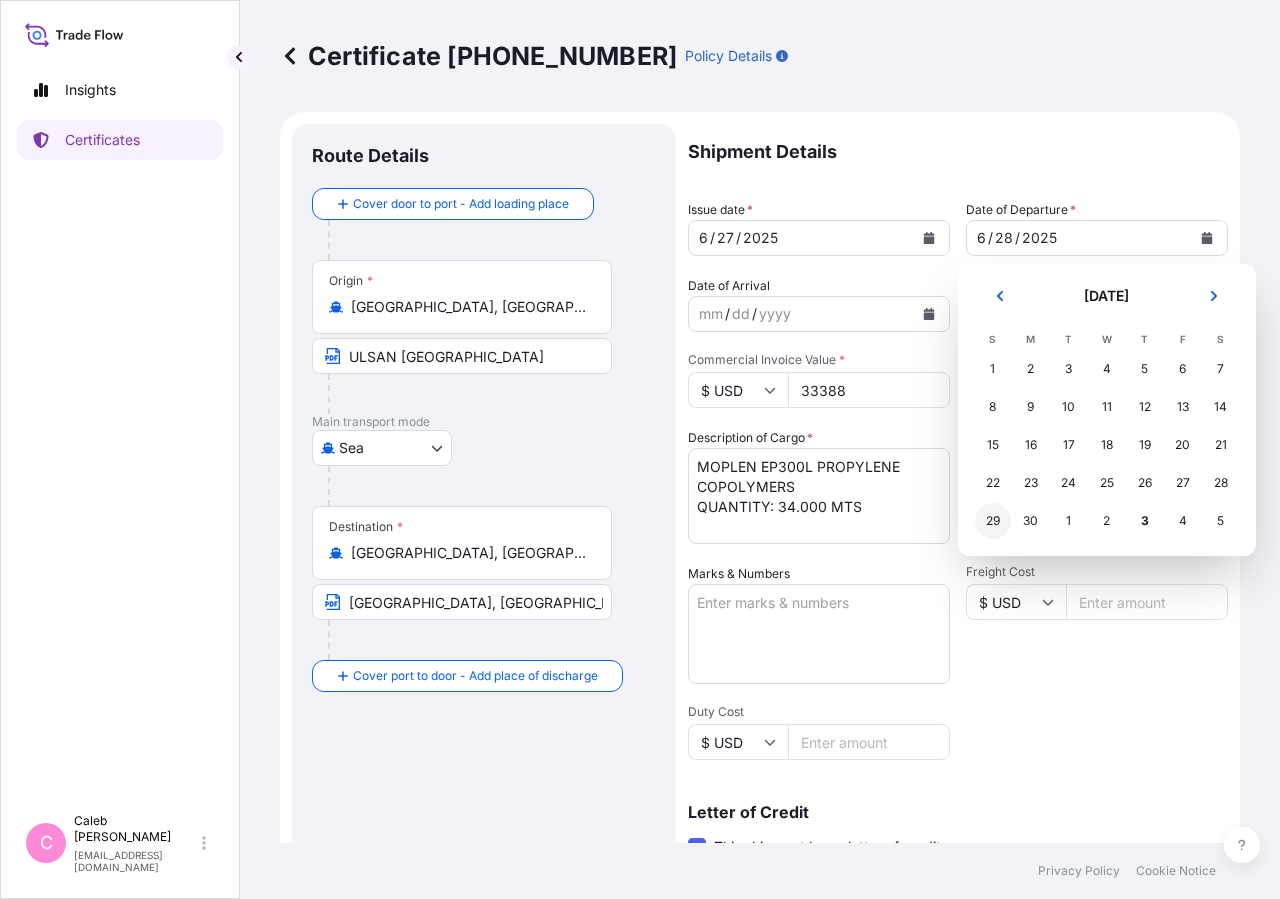 click on "29" at bounding box center (993, 521) 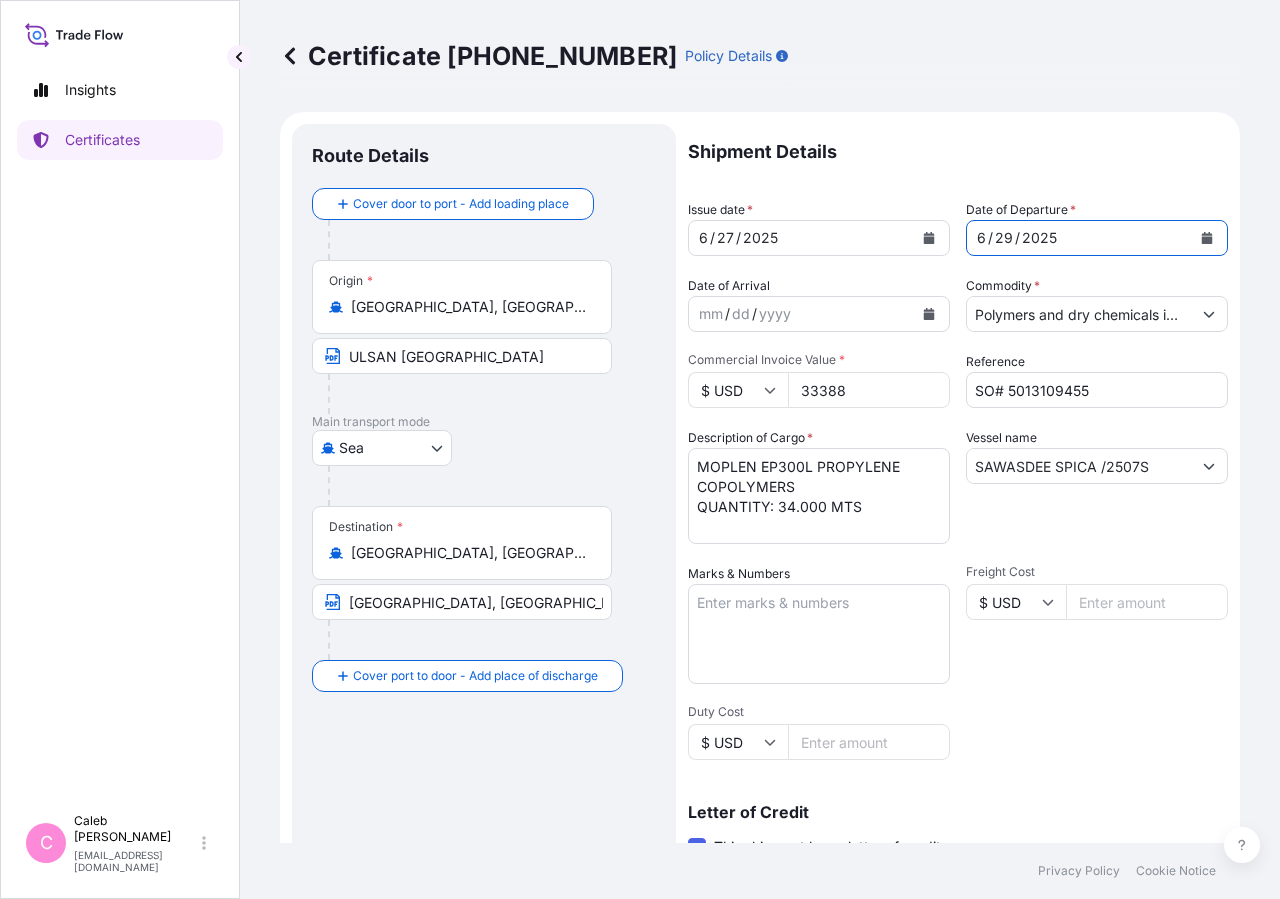 click 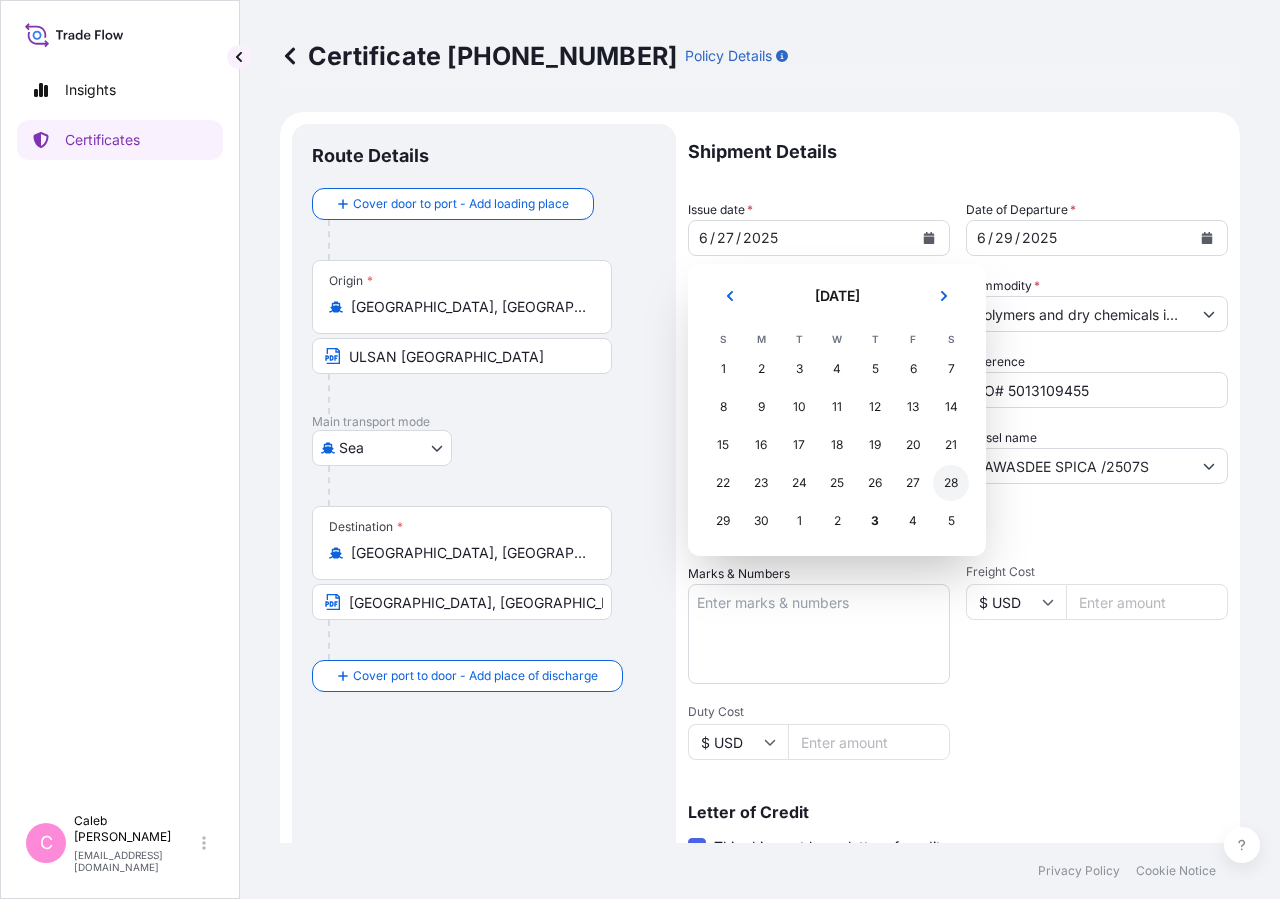click on "28" at bounding box center (951, 483) 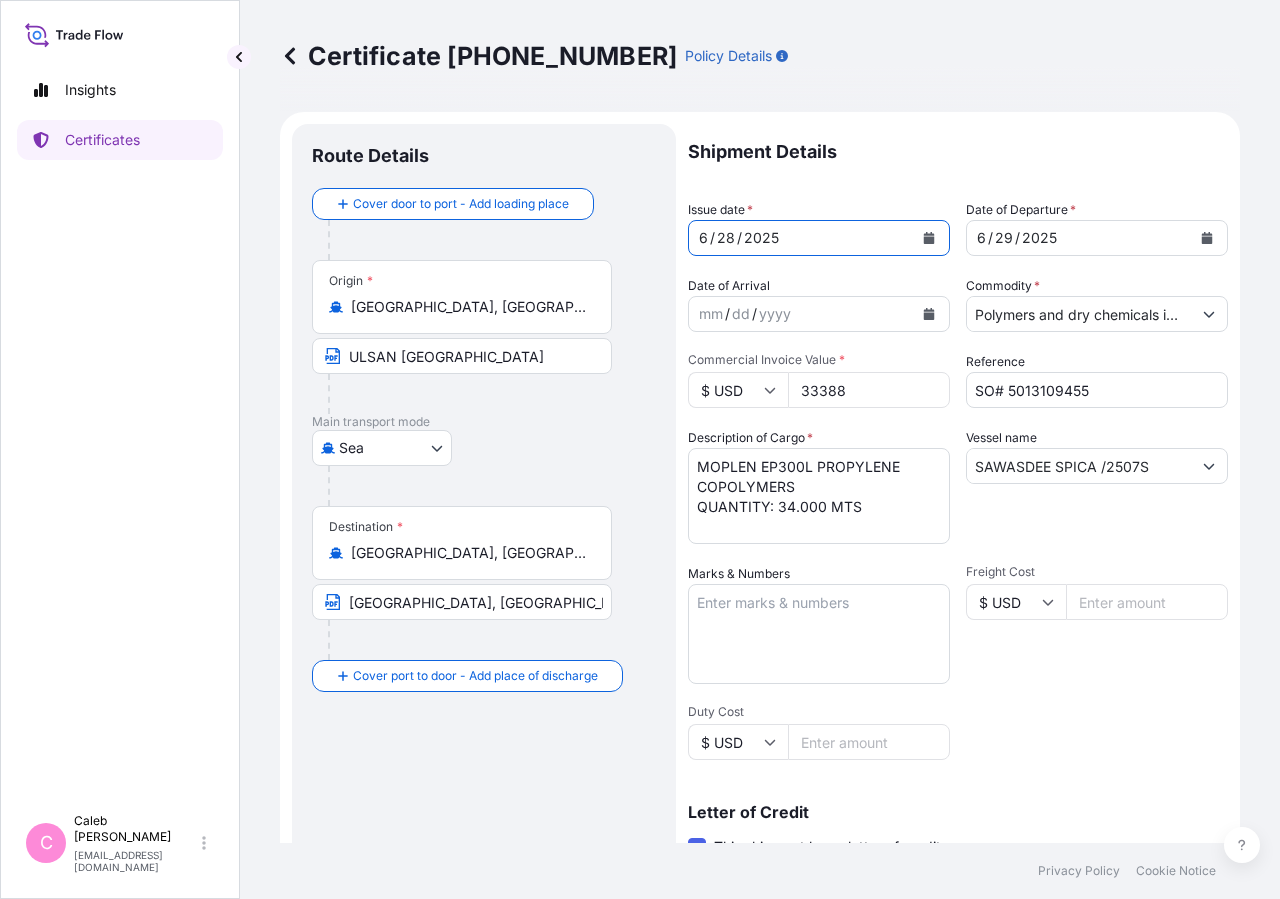 scroll, scrollTop: 442, scrollLeft: 0, axis: vertical 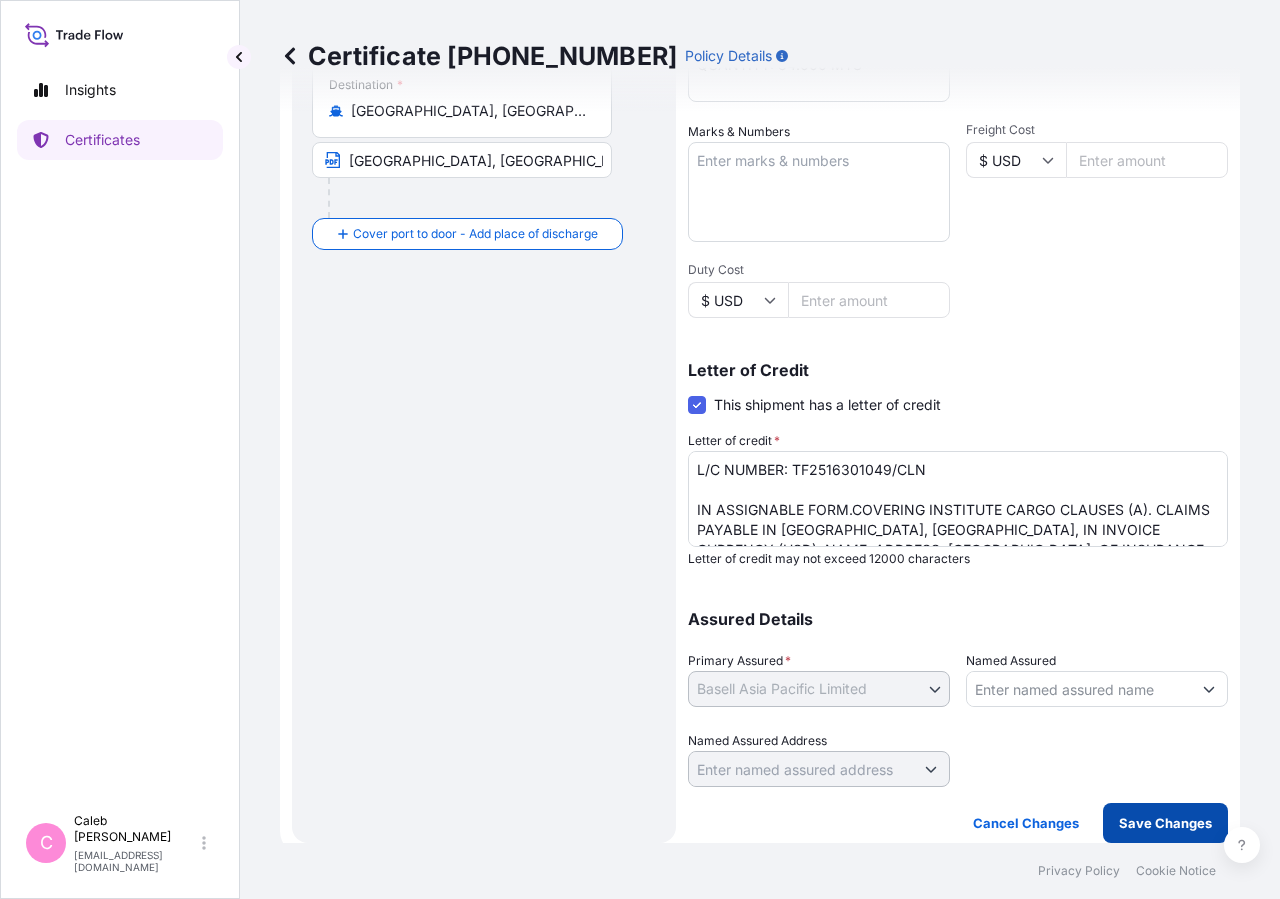 click on "Save Changes" at bounding box center (1165, 823) 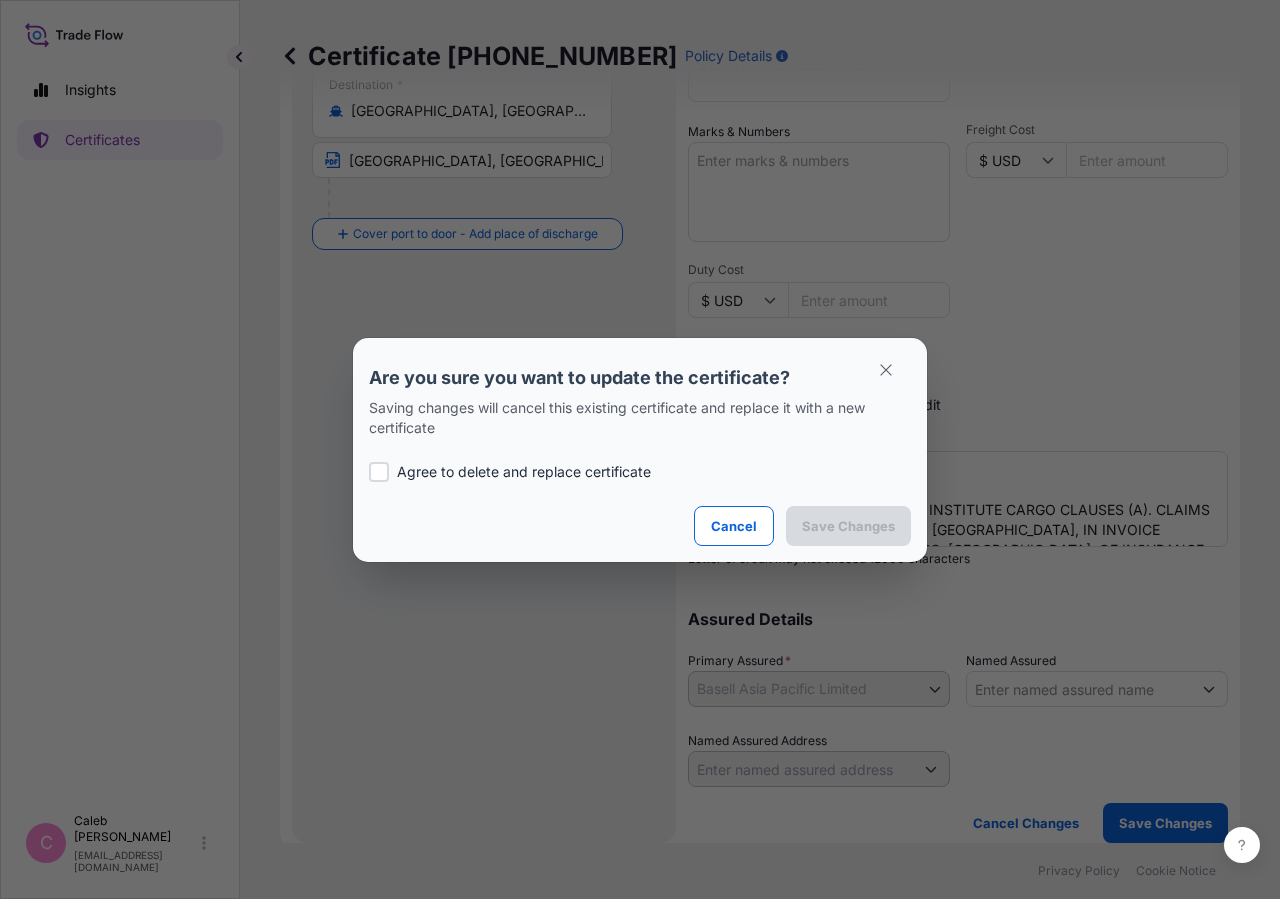 click on "Agree to delete and replace certificate" at bounding box center (524, 472) 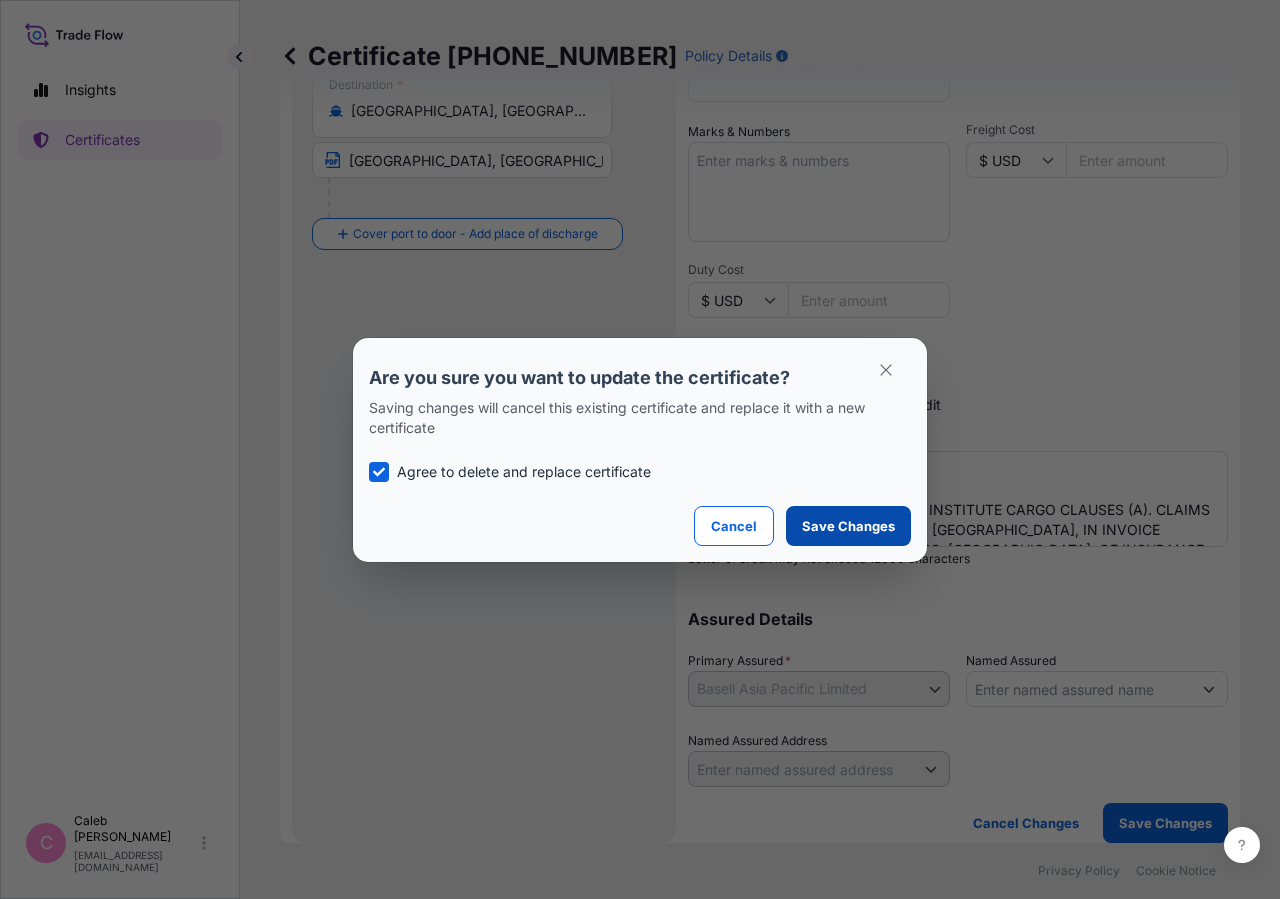 click on "Save Changes" at bounding box center (848, 526) 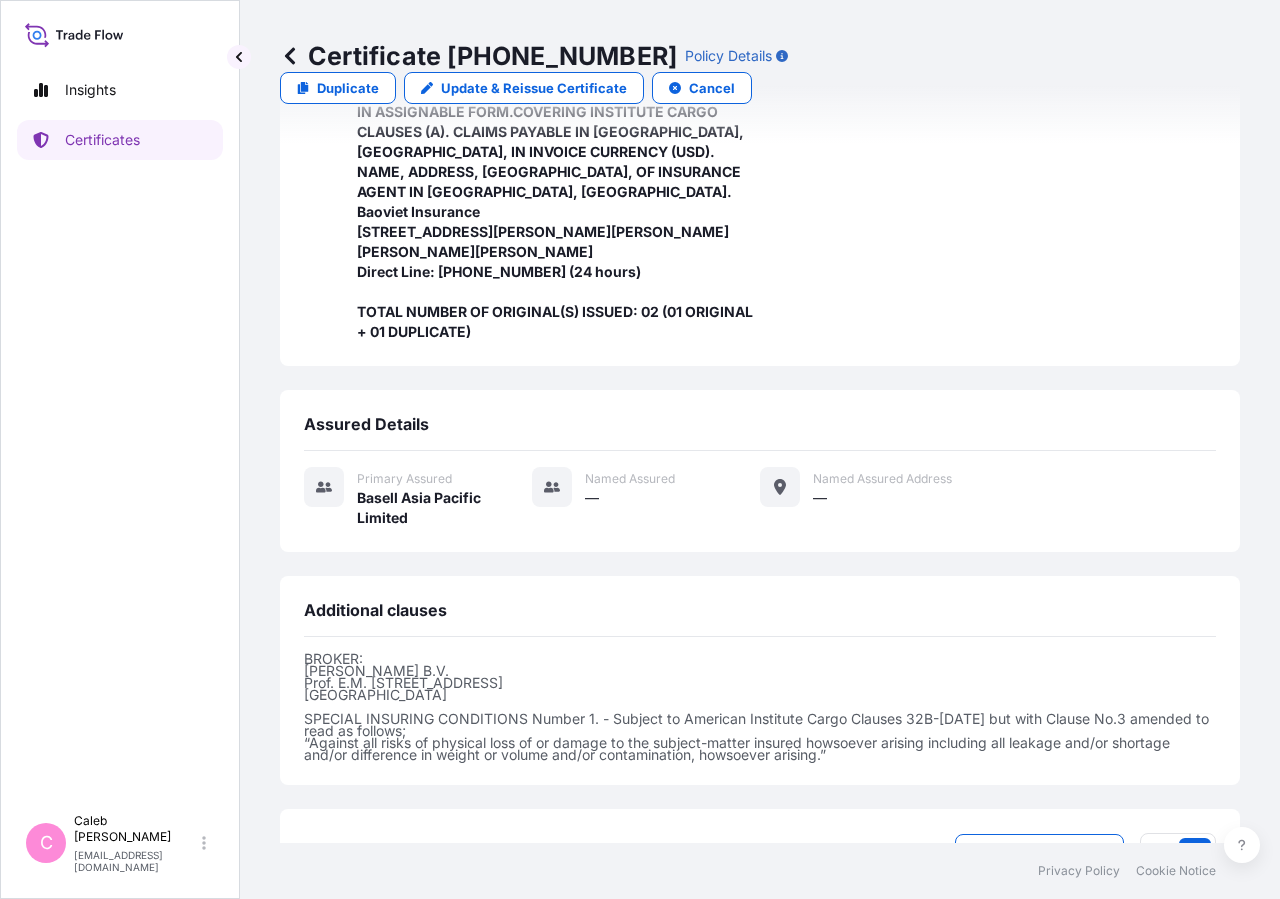 scroll, scrollTop: 718, scrollLeft: 0, axis: vertical 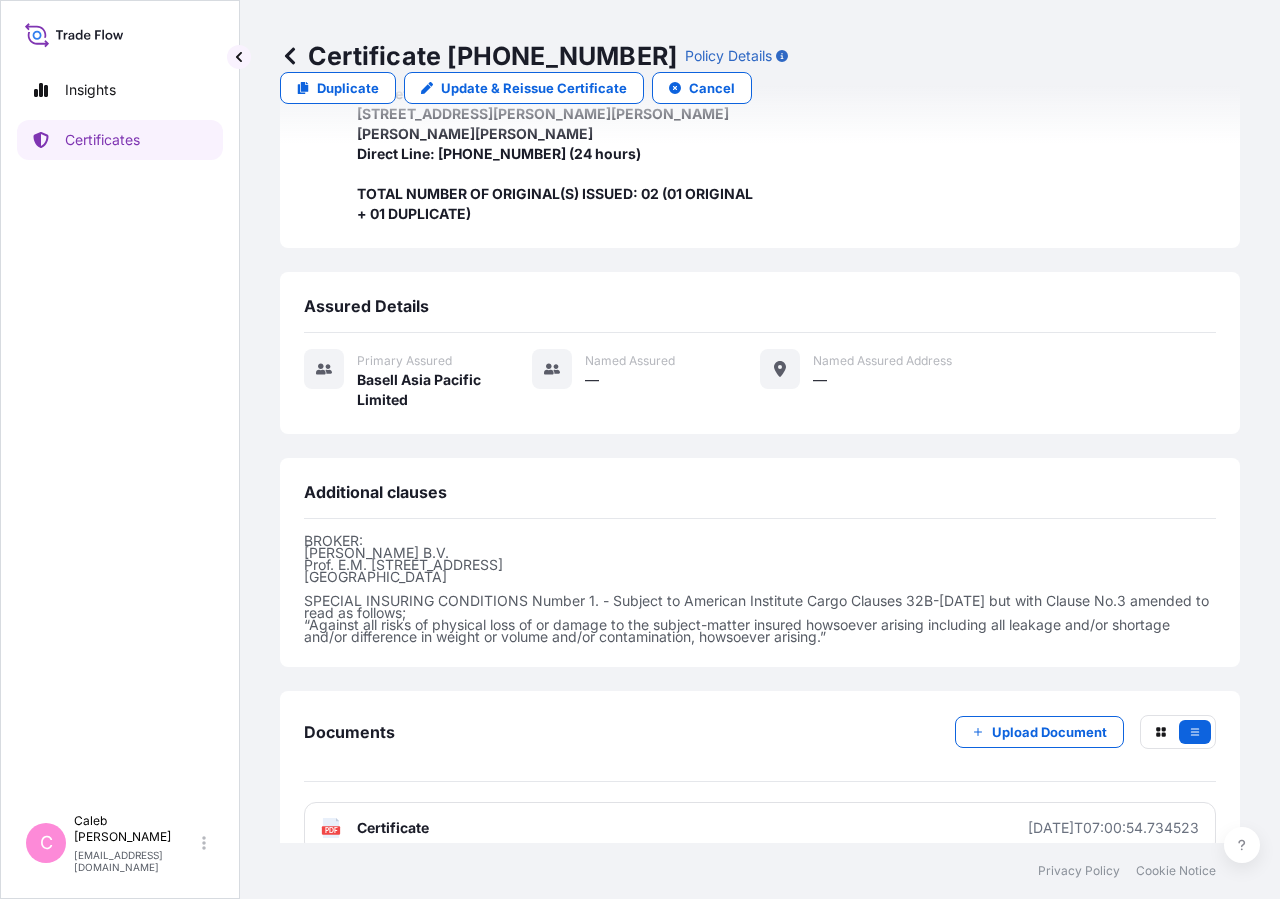 click on "Certificate" at bounding box center [393, 828] 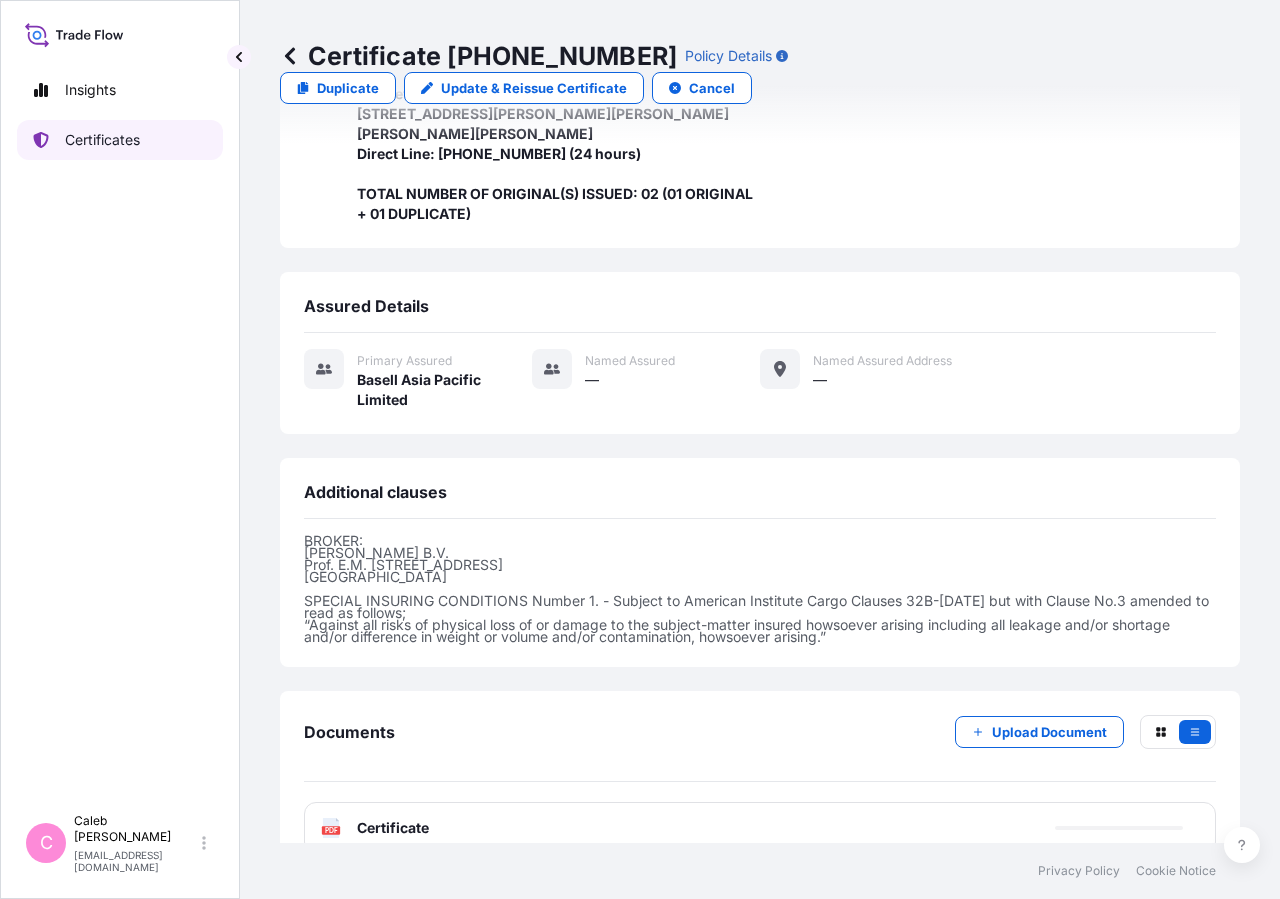 click on "Certificates" at bounding box center [120, 140] 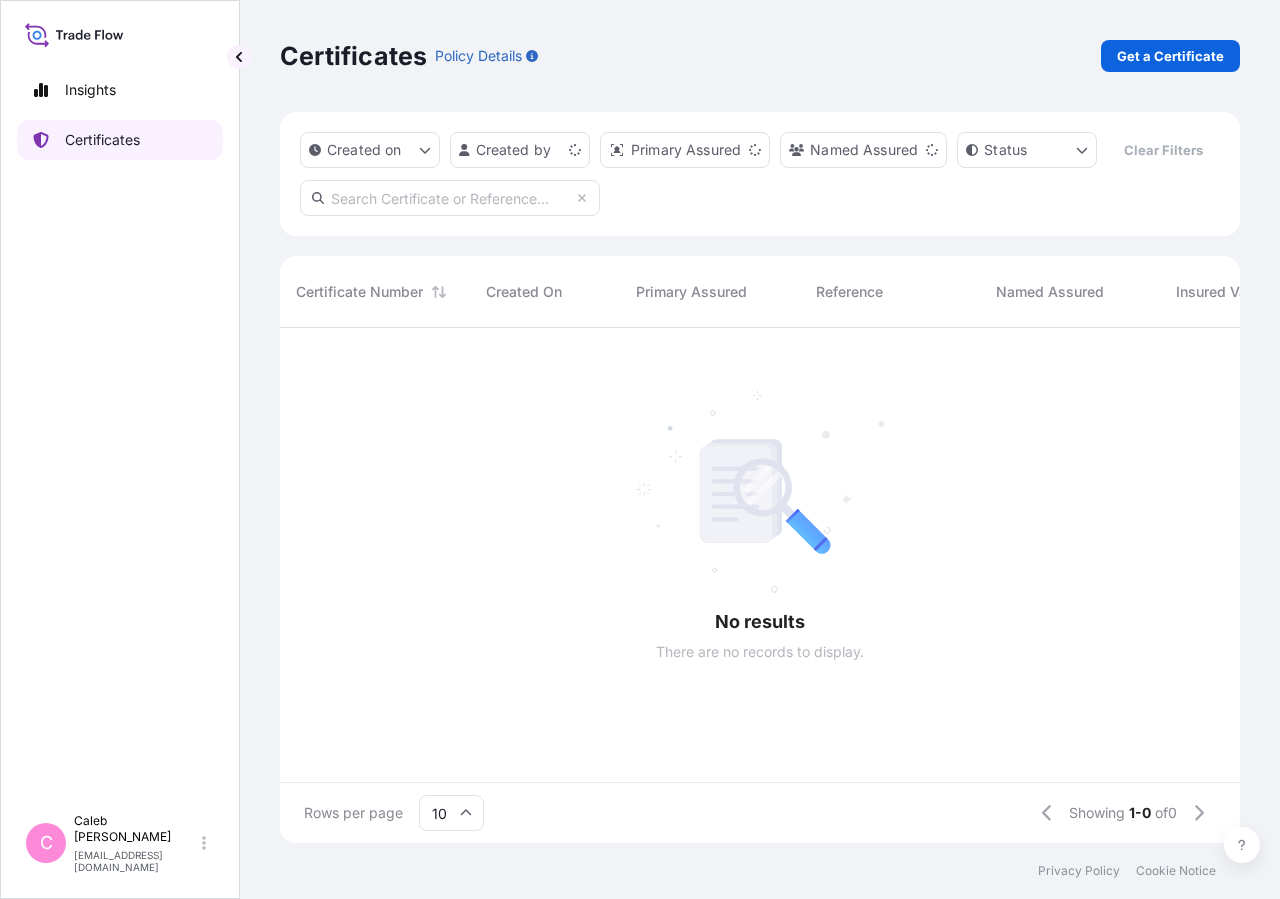 scroll, scrollTop: 0, scrollLeft: 0, axis: both 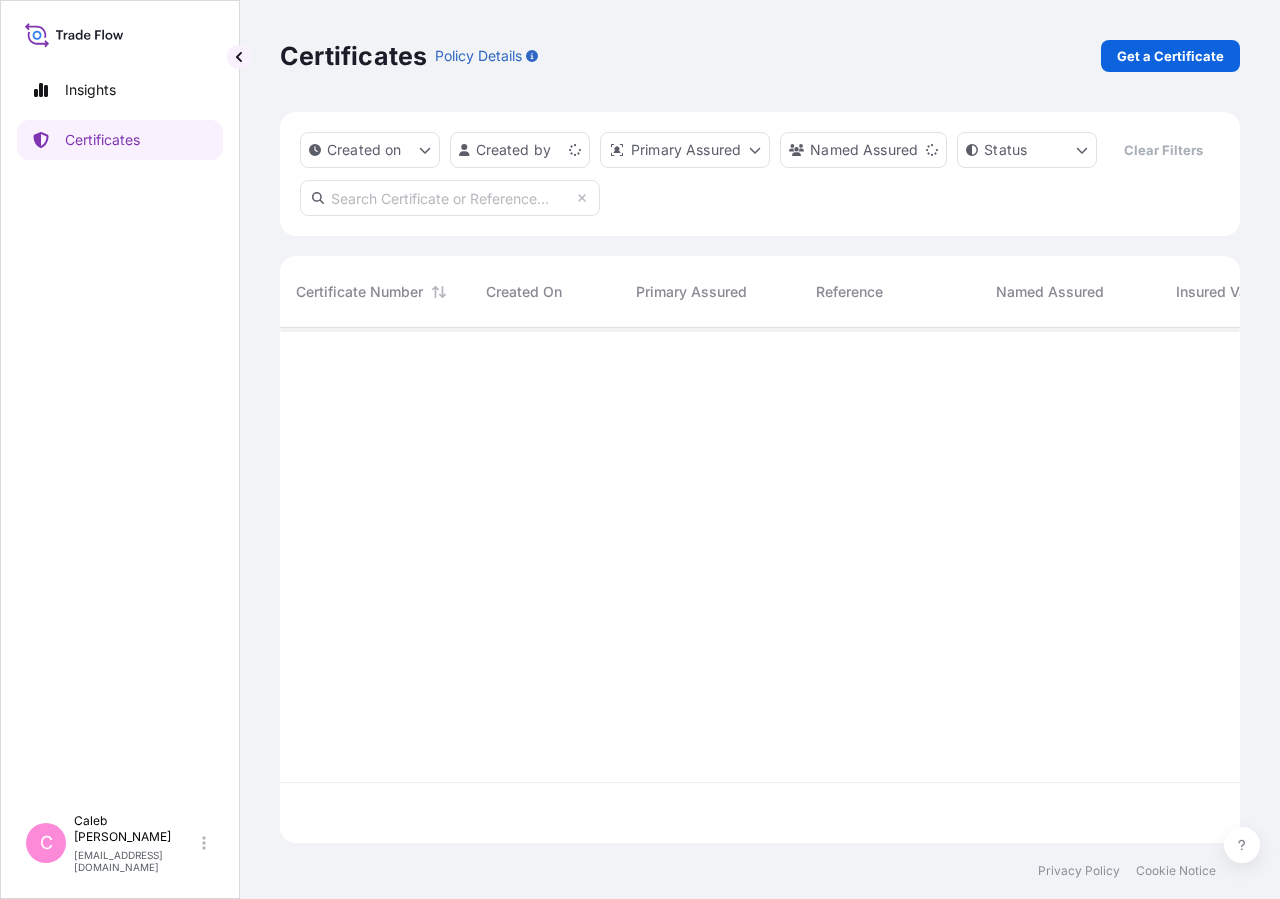 click at bounding box center (450, 198) 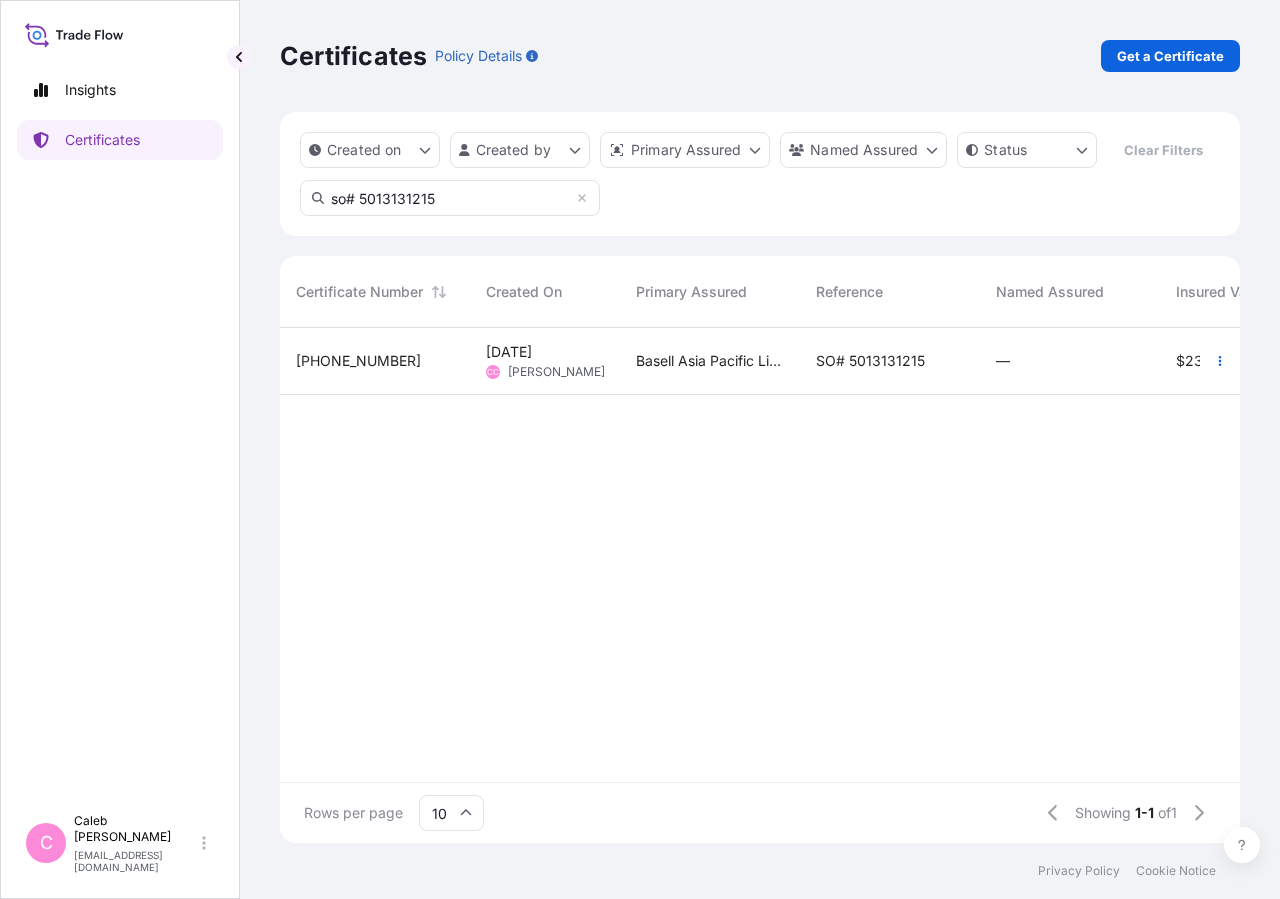 type on "so# 5013131215" 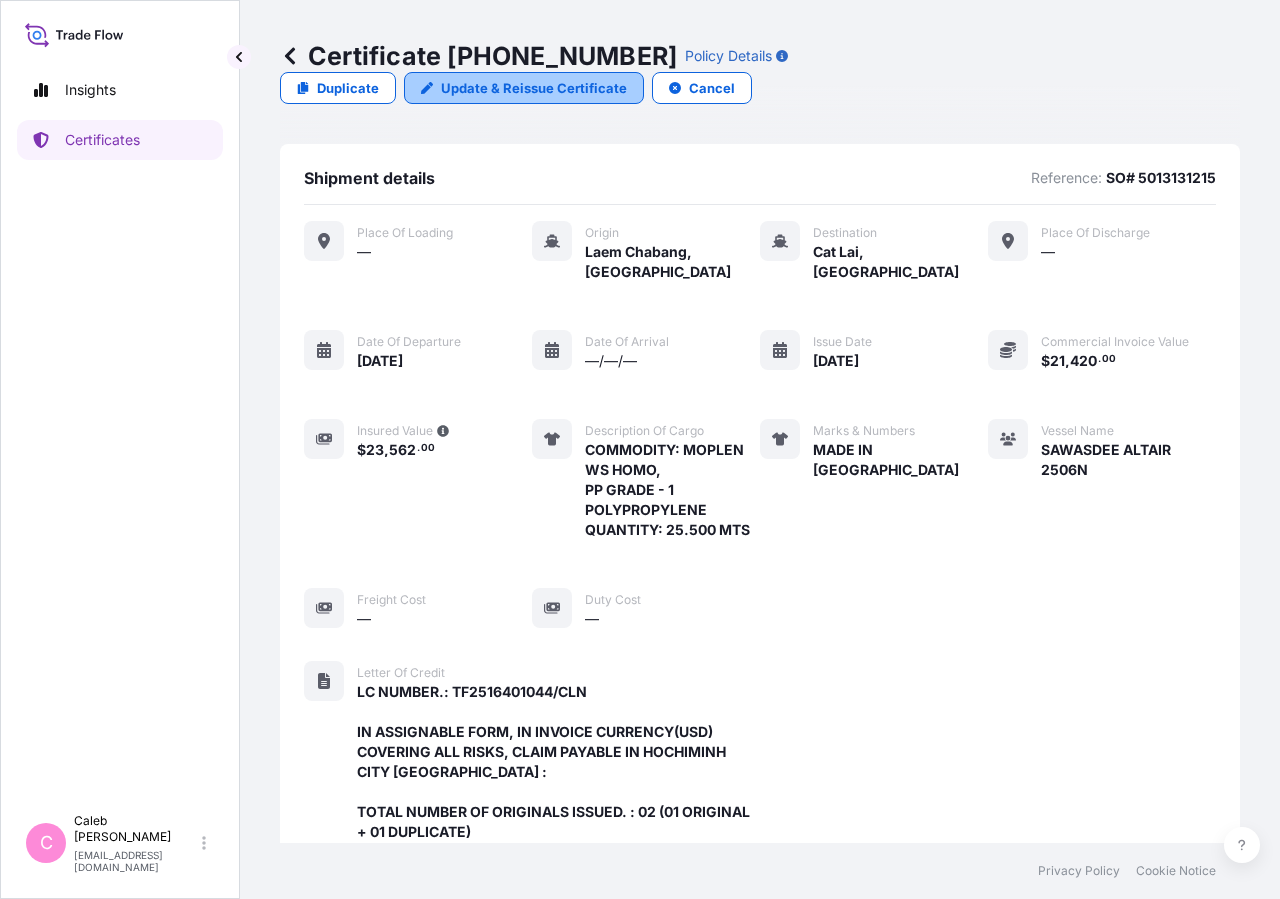 click on "Update & Reissue Certificate" at bounding box center (524, 88) 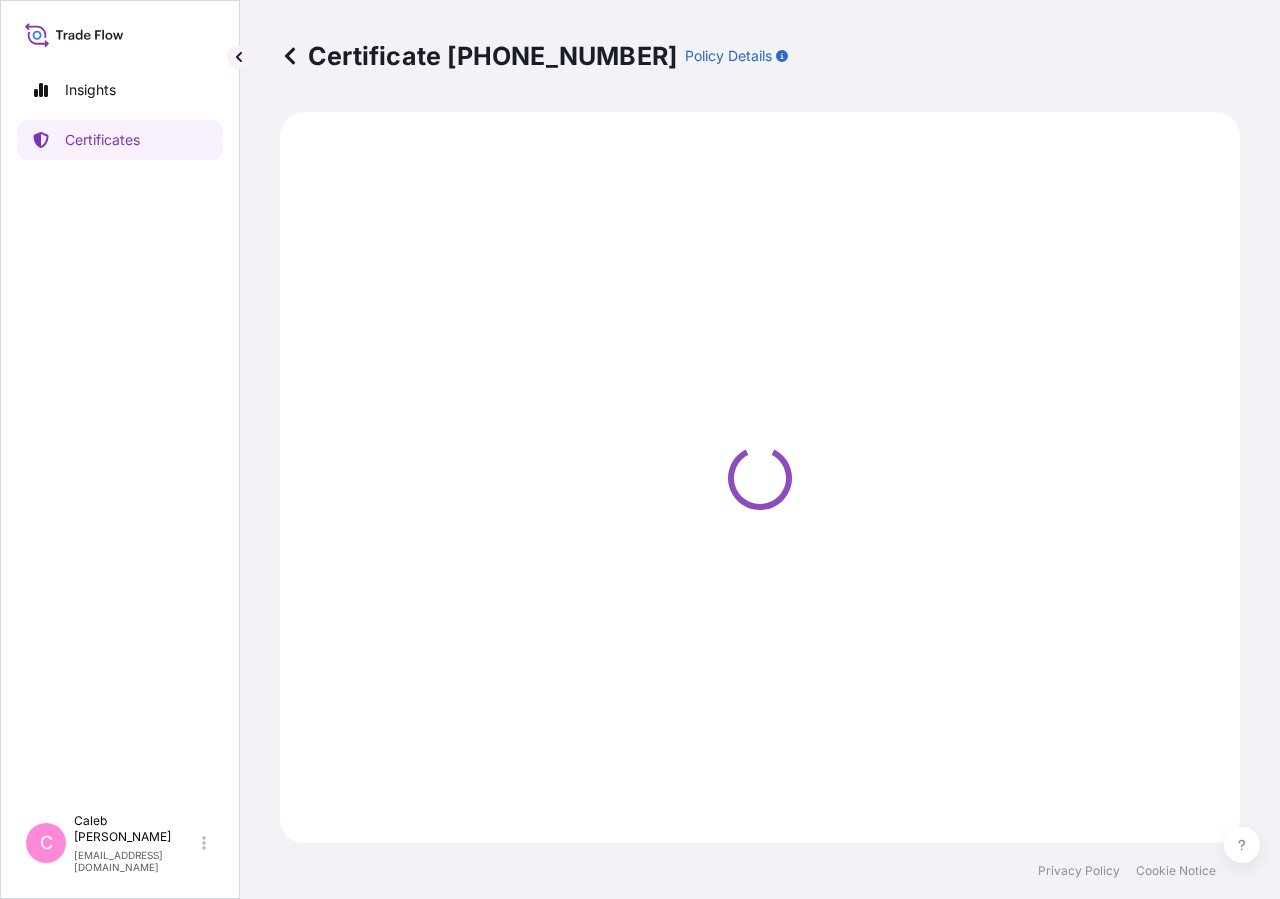select on "Sea" 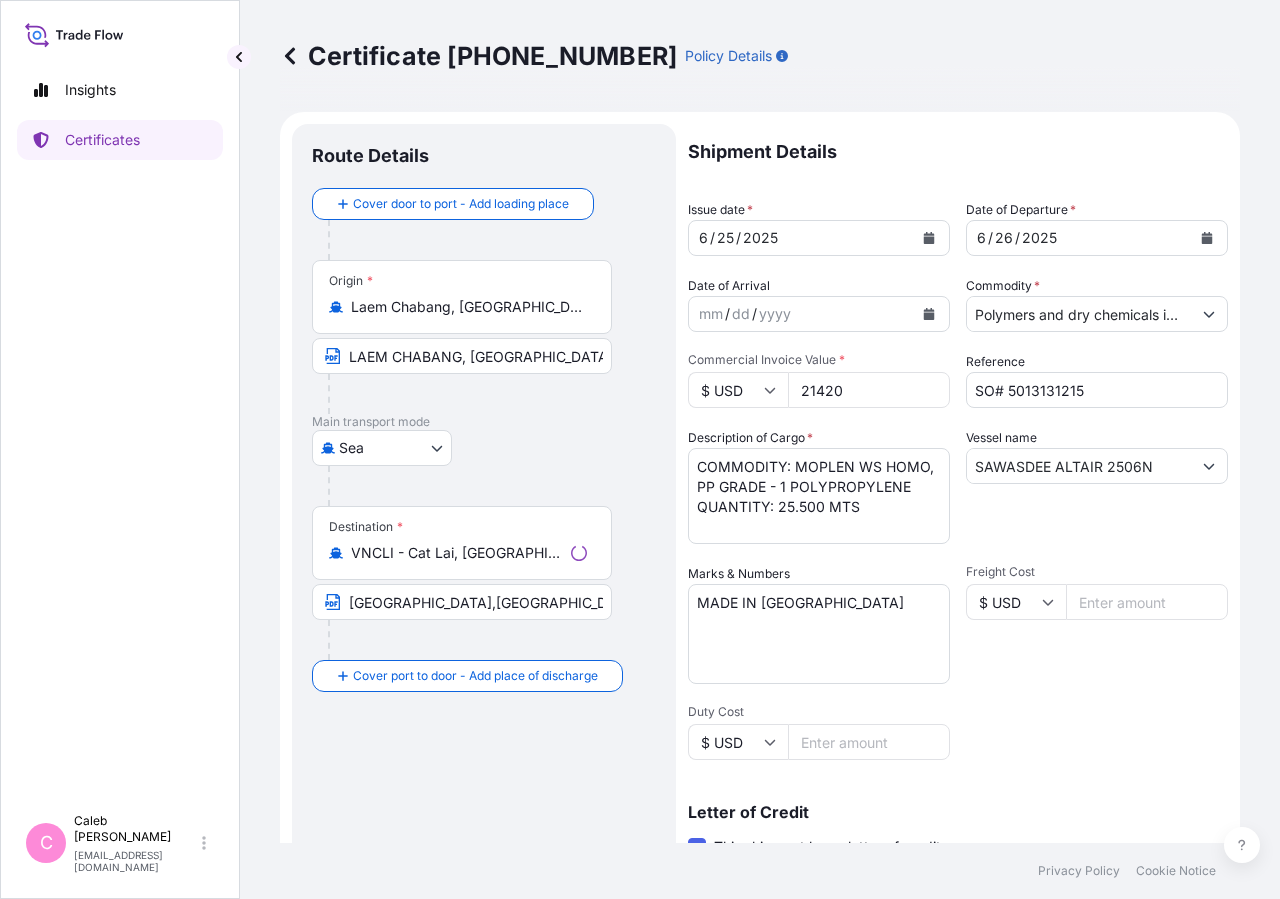 select on "32034" 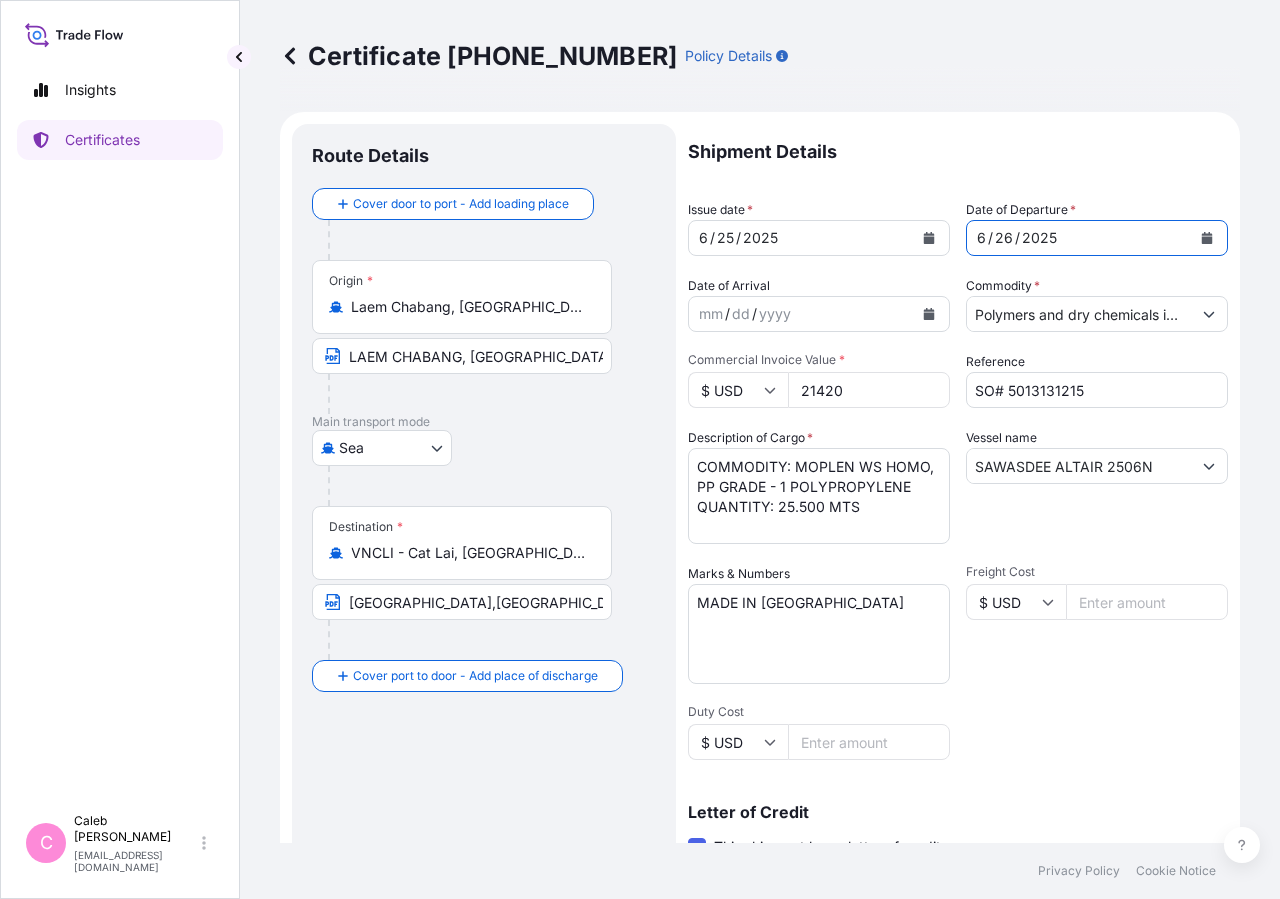click 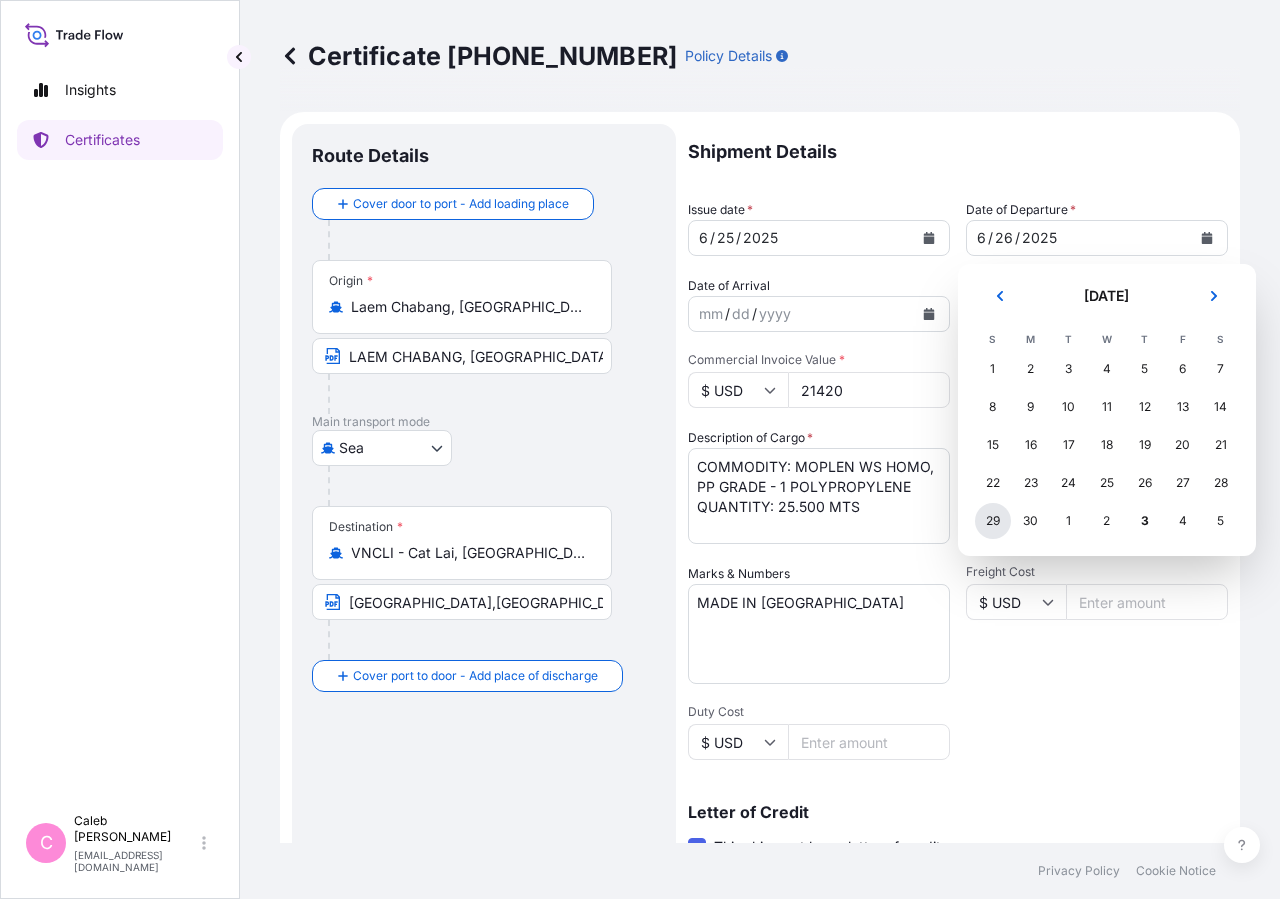 click on "29" at bounding box center (993, 521) 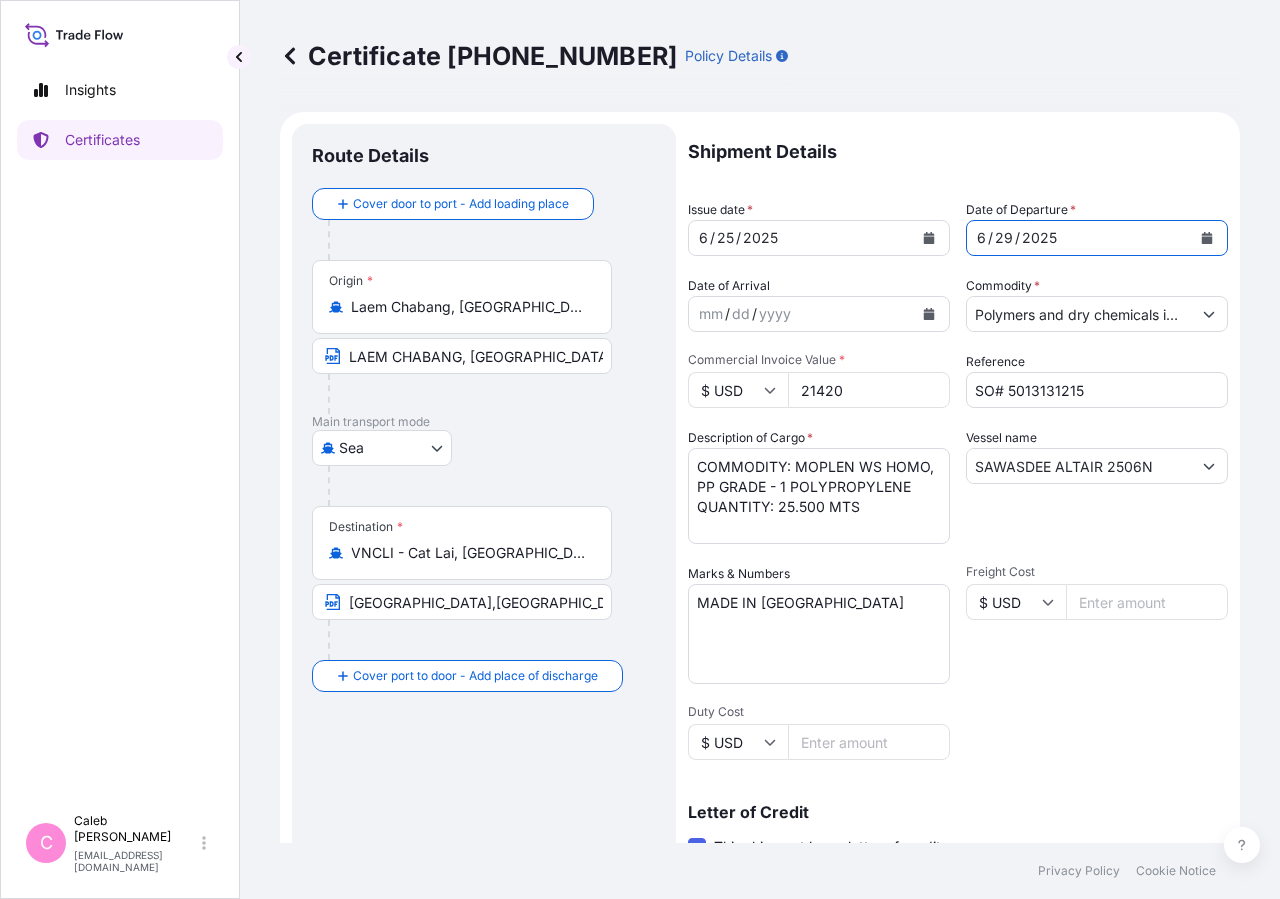 click 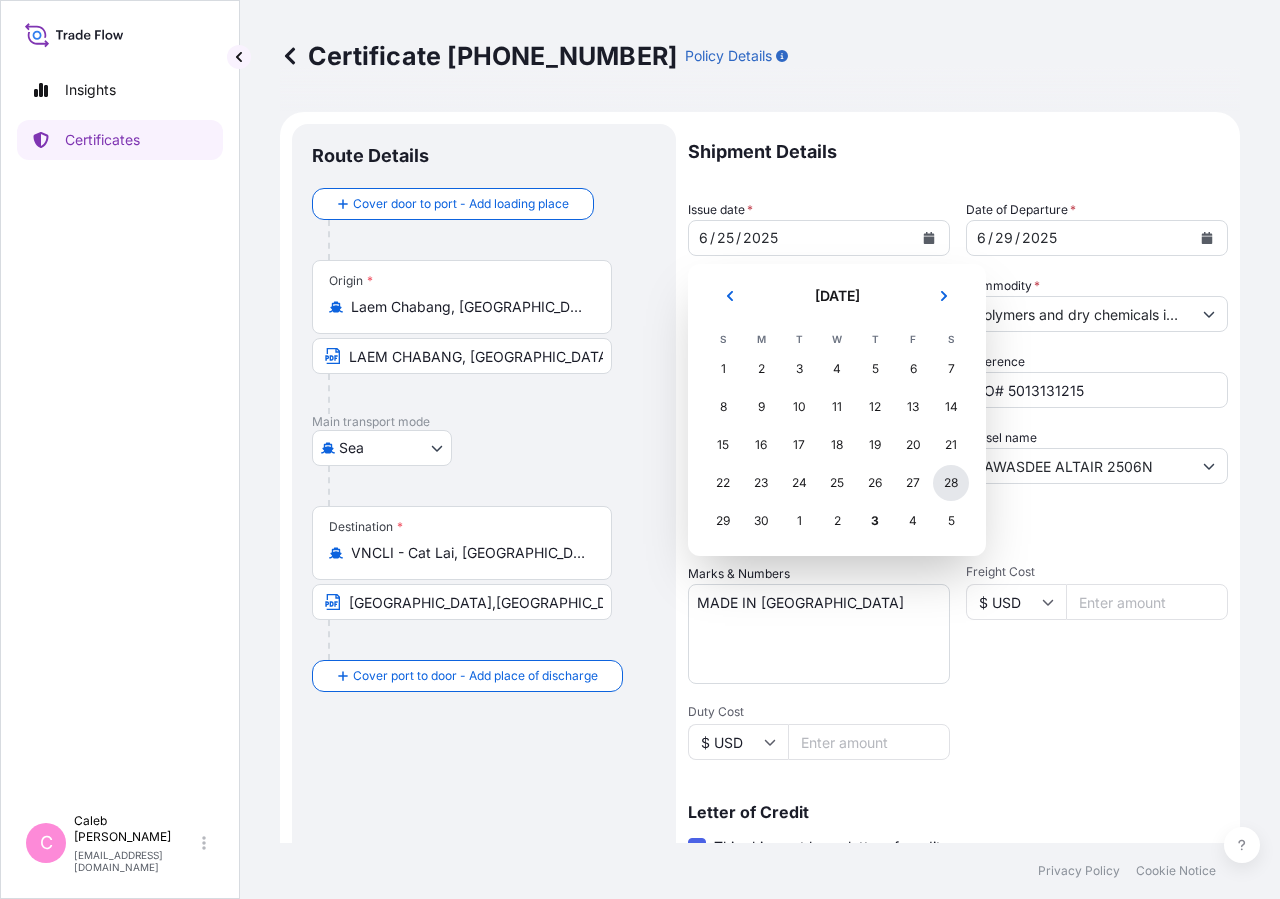 click on "28" at bounding box center [951, 483] 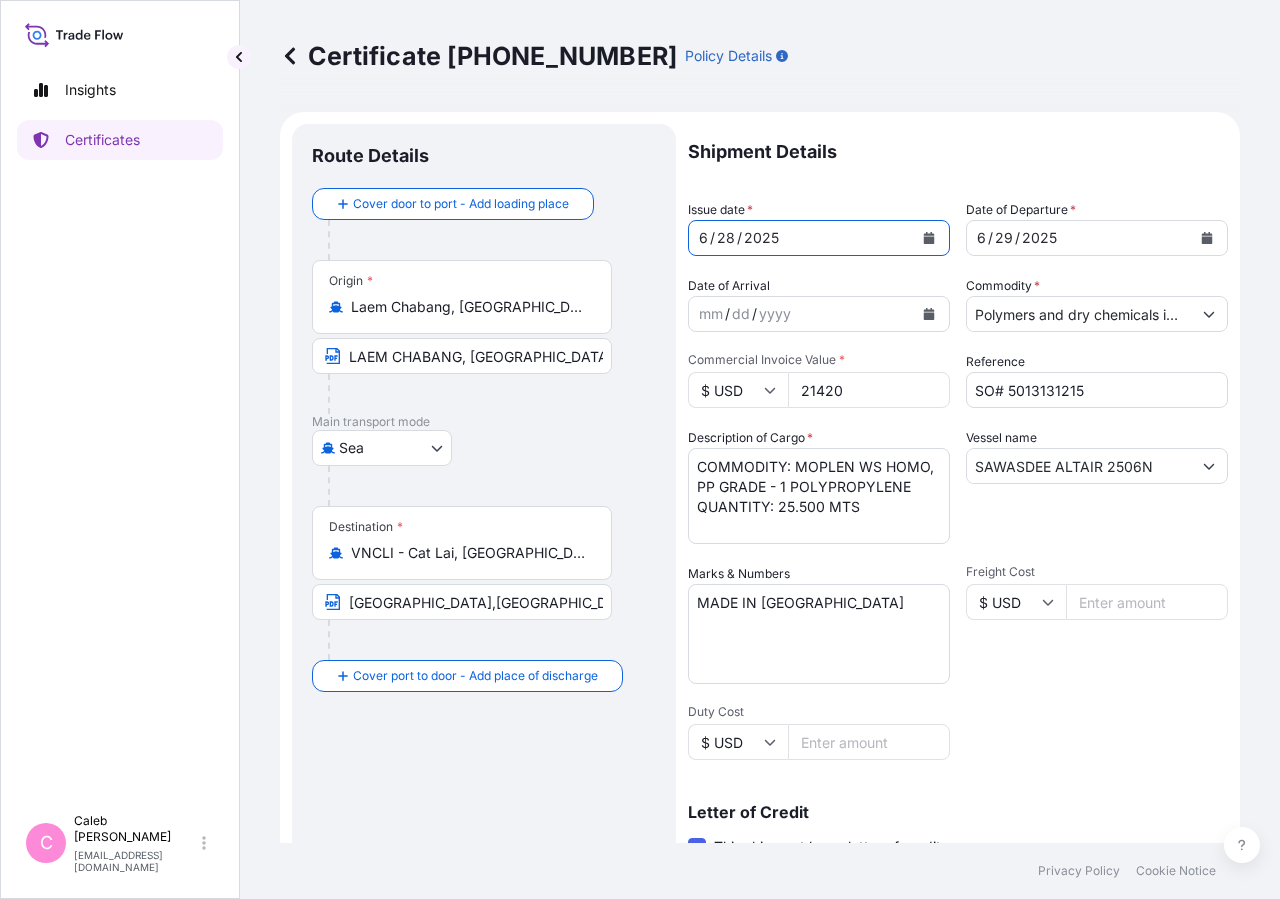 click on "Route Details   Cover door to port - Add loading place Place of loading Road / [GEOGRAPHIC_DATA] / Inland Origin * [GEOGRAPHIC_DATA], [GEOGRAPHIC_DATA], [GEOGRAPHIC_DATA], [GEOGRAPHIC_DATA] [GEOGRAPHIC_DATA], [GEOGRAPHIC_DATA] Main transport mode [GEOGRAPHIC_DATA] Destination * VNCLI - [GEOGRAPHIC_DATA], [GEOGRAPHIC_DATA] [GEOGRAPHIC_DATA],[GEOGRAPHIC_DATA] VIA PORT OF DISCHARGE; [GEOGRAPHIC_DATA],[GEOGRAPHIC_DATA] Cover port to door - Add place of discharge Road / [GEOGRAPHIC_DATA] / Inland Place of Discharge" at bounding box center (484, 704) 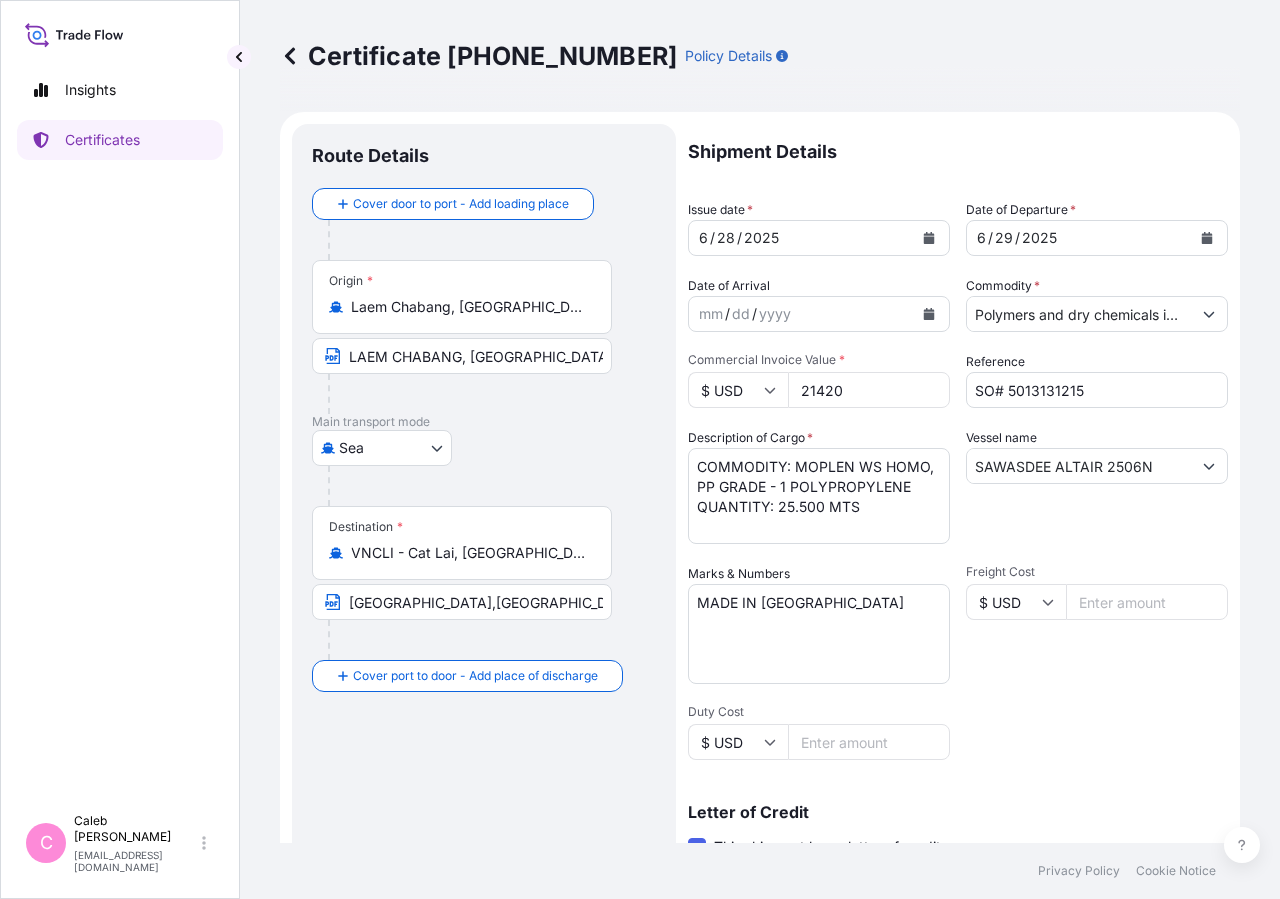 scroll, scrollTop: 442, scrollLeft: 0, axis: vertical 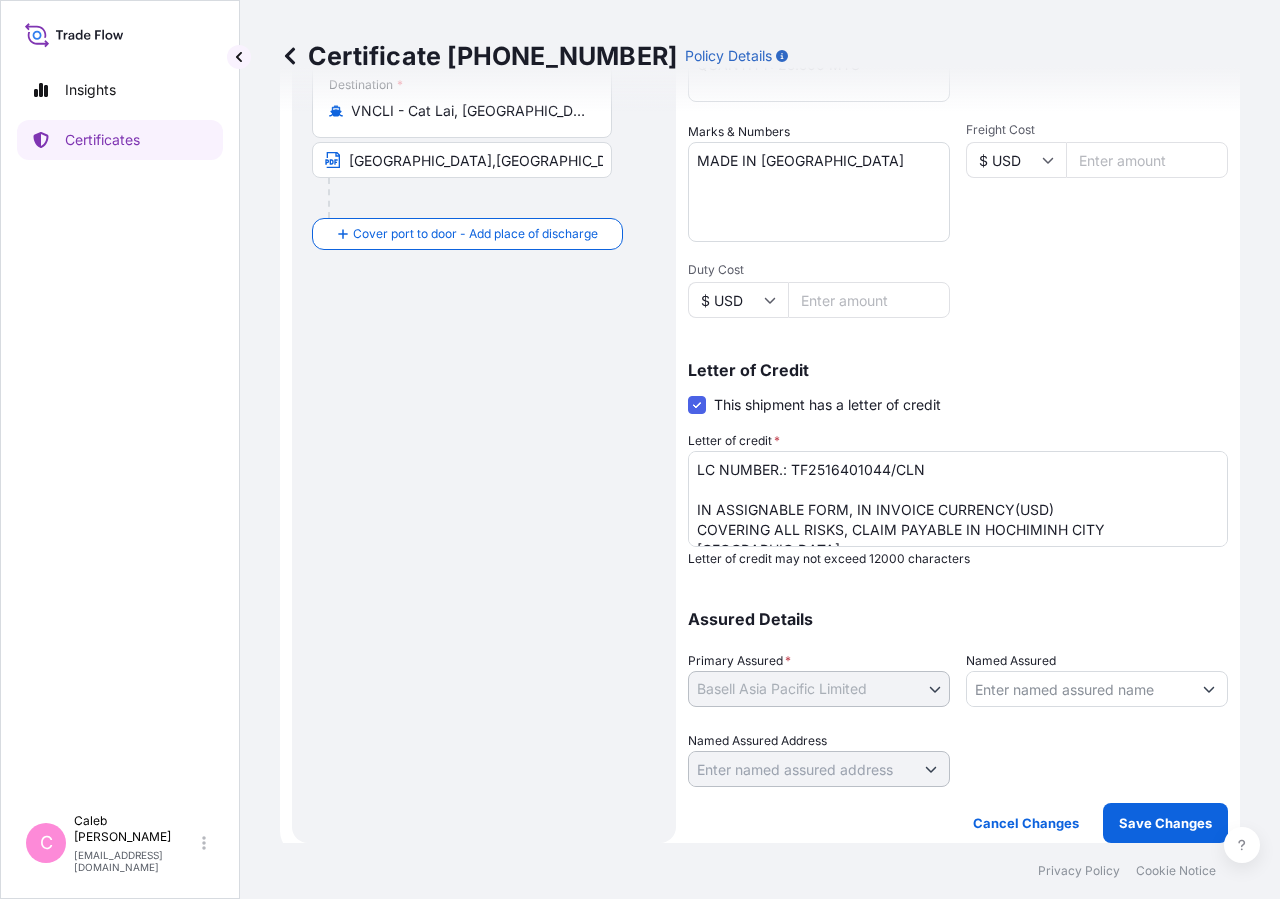 click on "Save Changes" at bounding box center (1165, 823) 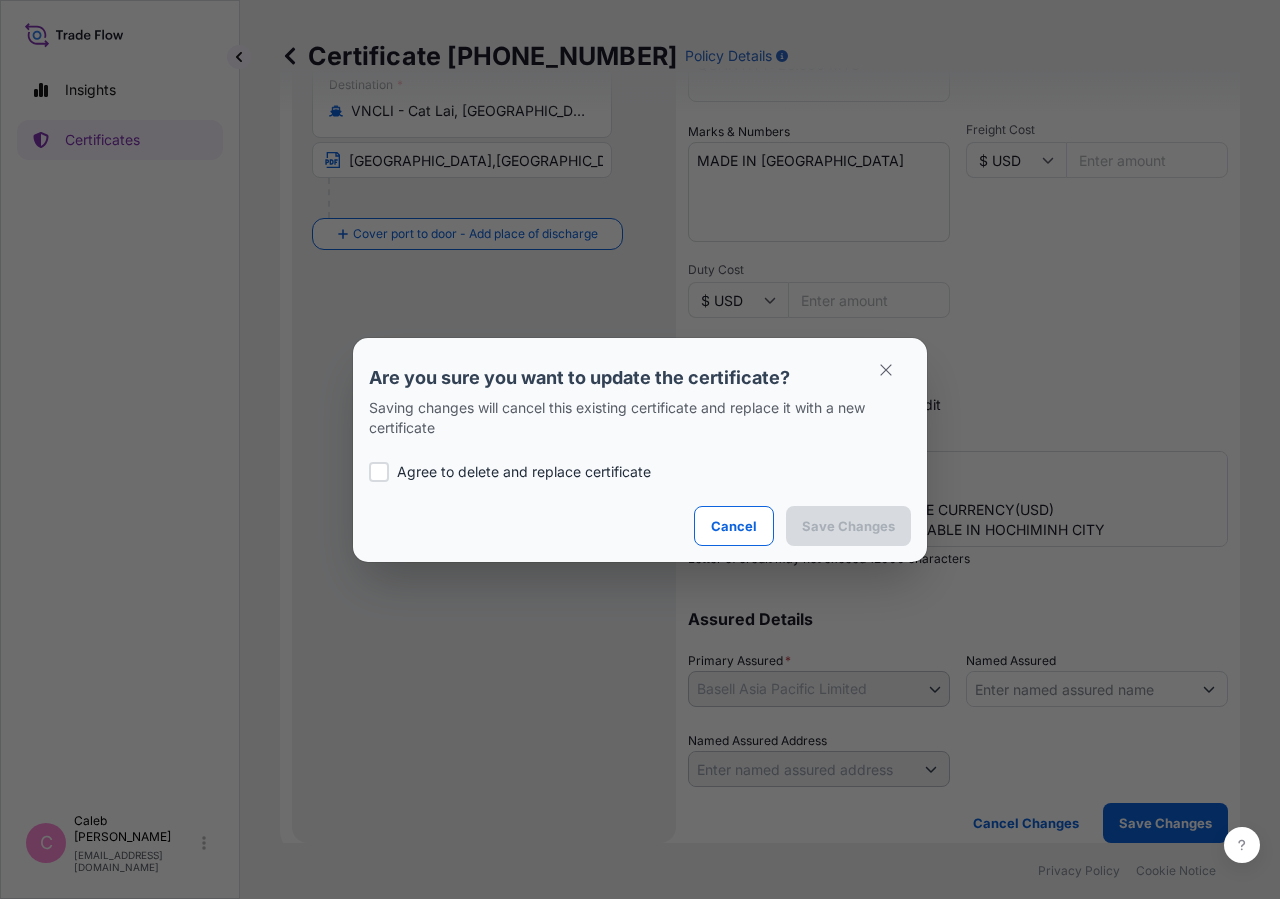 click at bounding box center (379, 472) 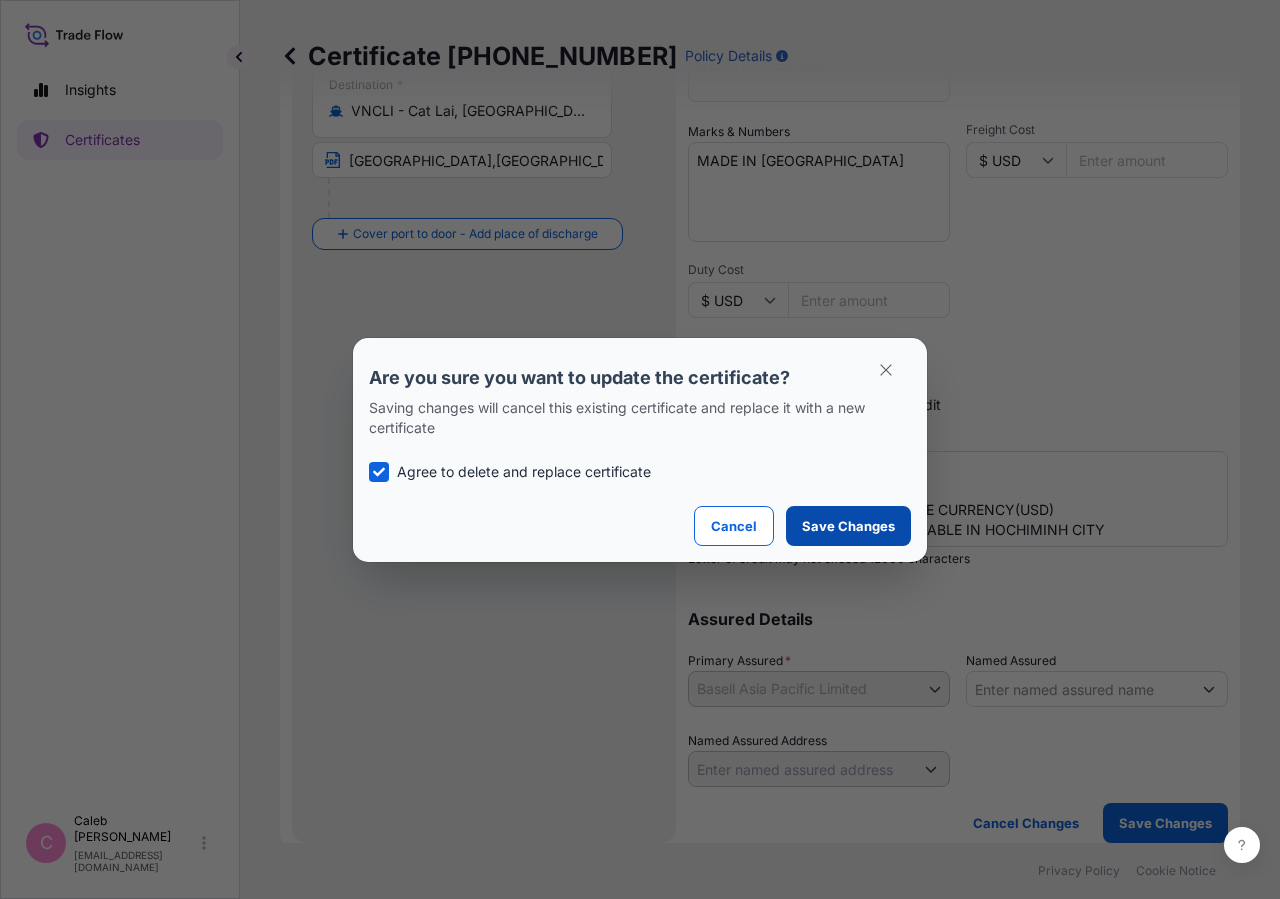 click on "Save Changes" at bounding box center (848, 526) 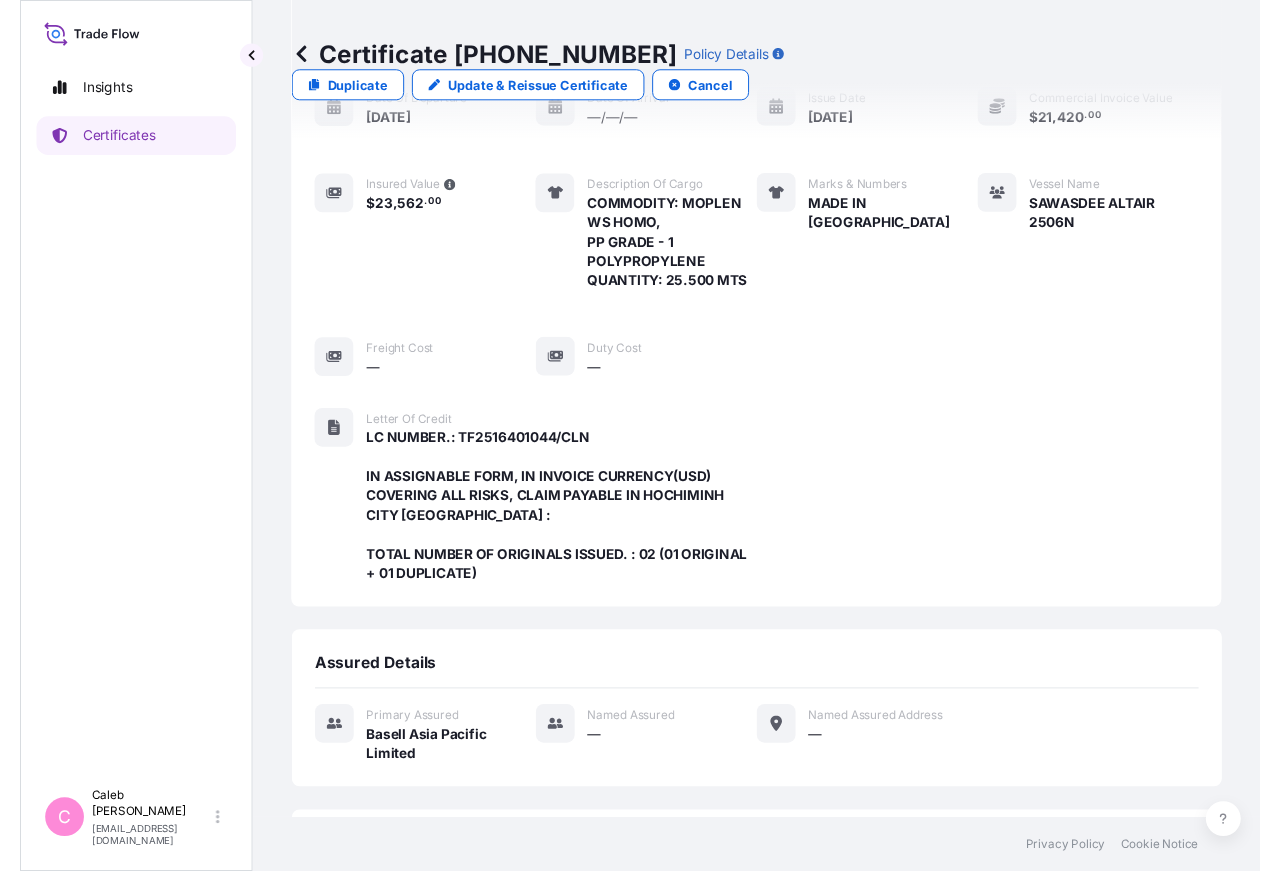 scroll, scrollTop: 598, scrollLeft: 0, axis: vertical 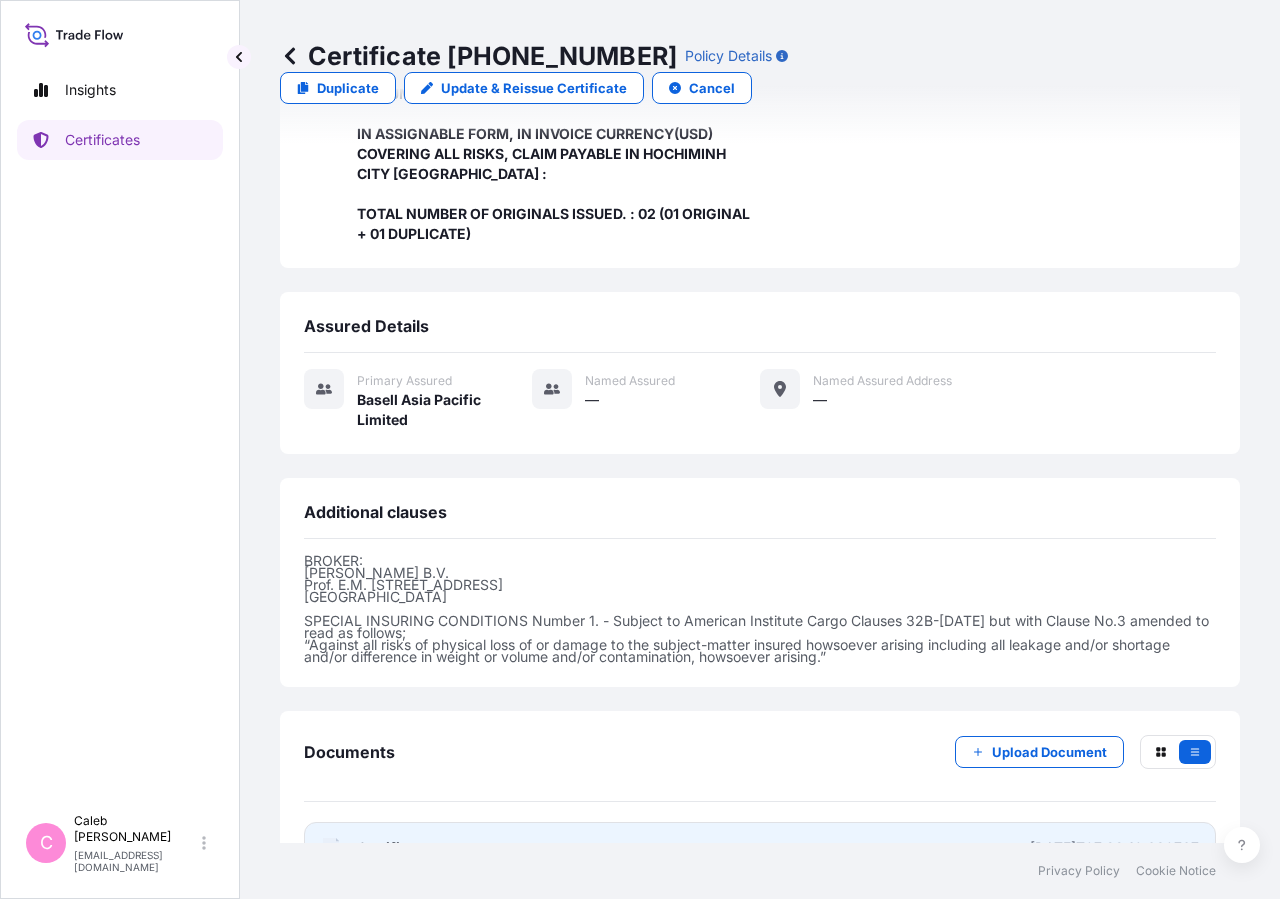 click on "Certificate" at bounding box center (393, 848) 